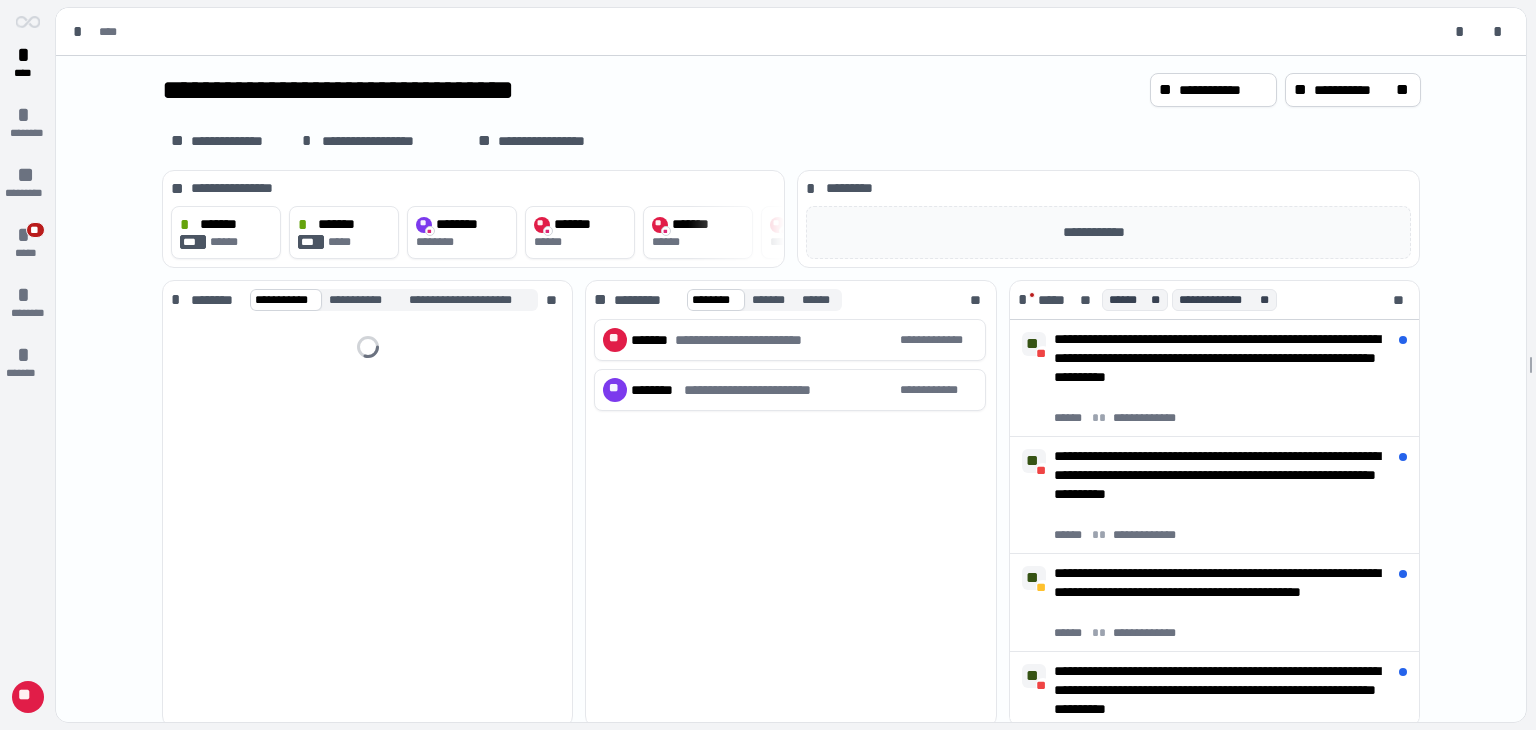 scroll, scrollTop: 0, scrollLeft: 0, axis: both 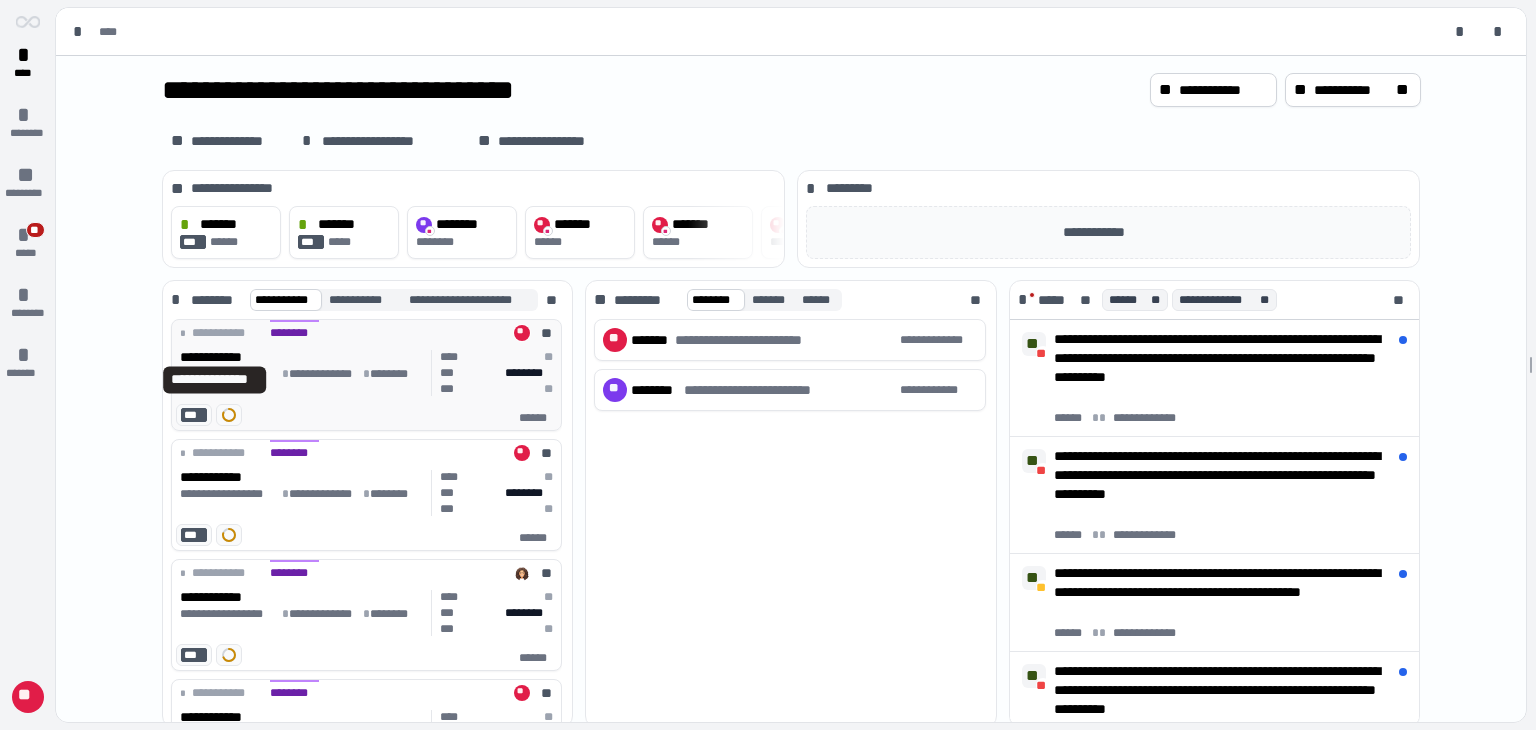 click on "**********" at bounding box center [214, 379] 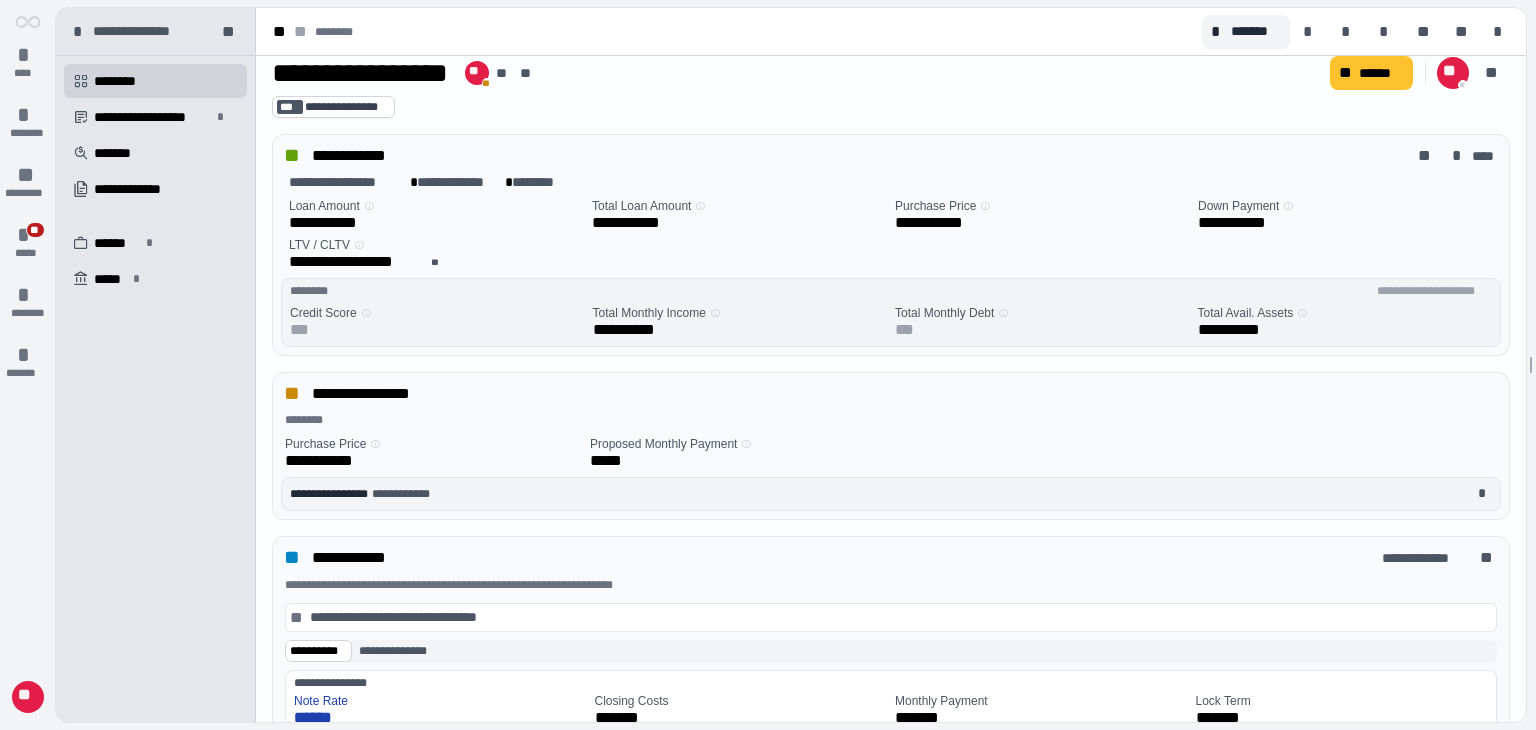 scroll, scrollTop: 0, scrollLeft: 0, axis: both 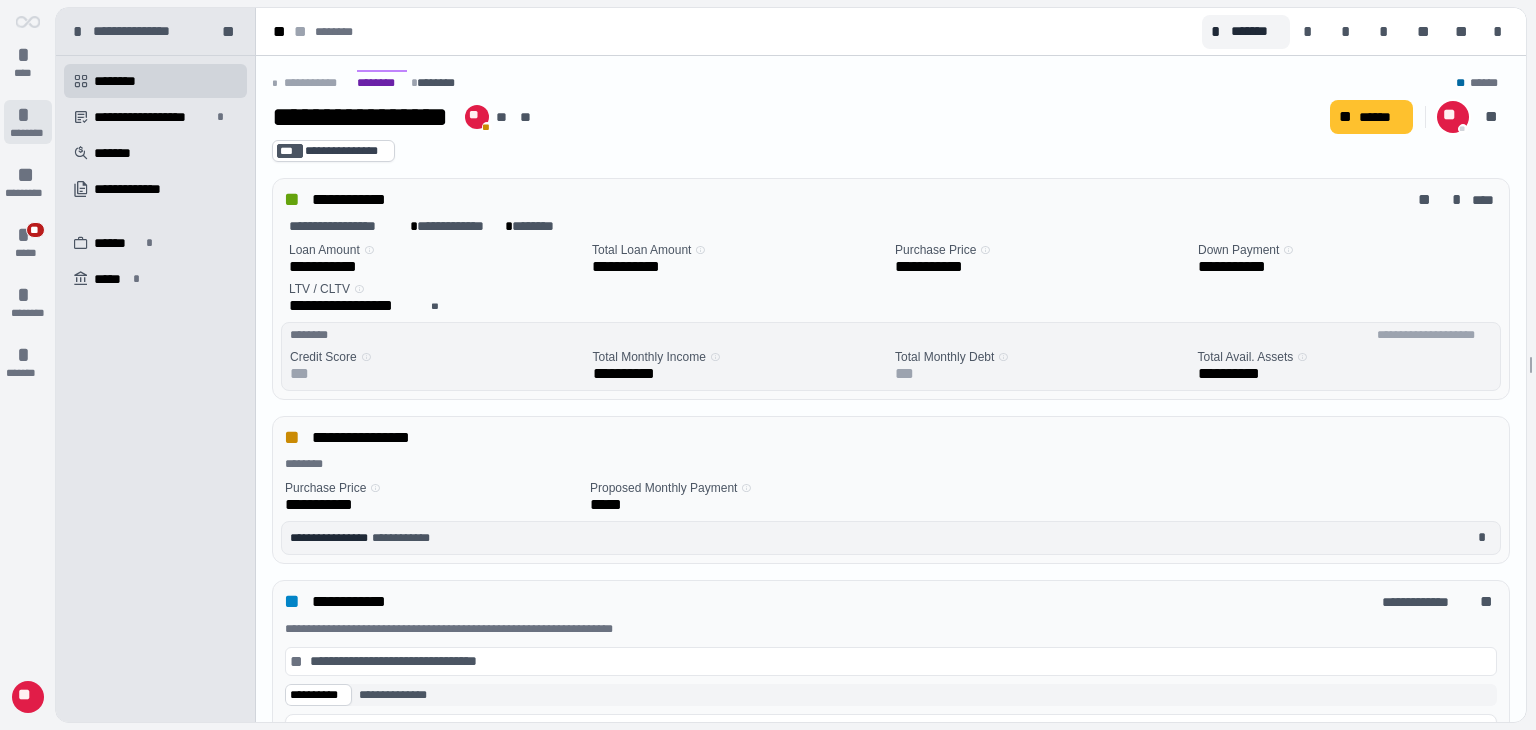 click on "*" at bounding box center (28, 115) 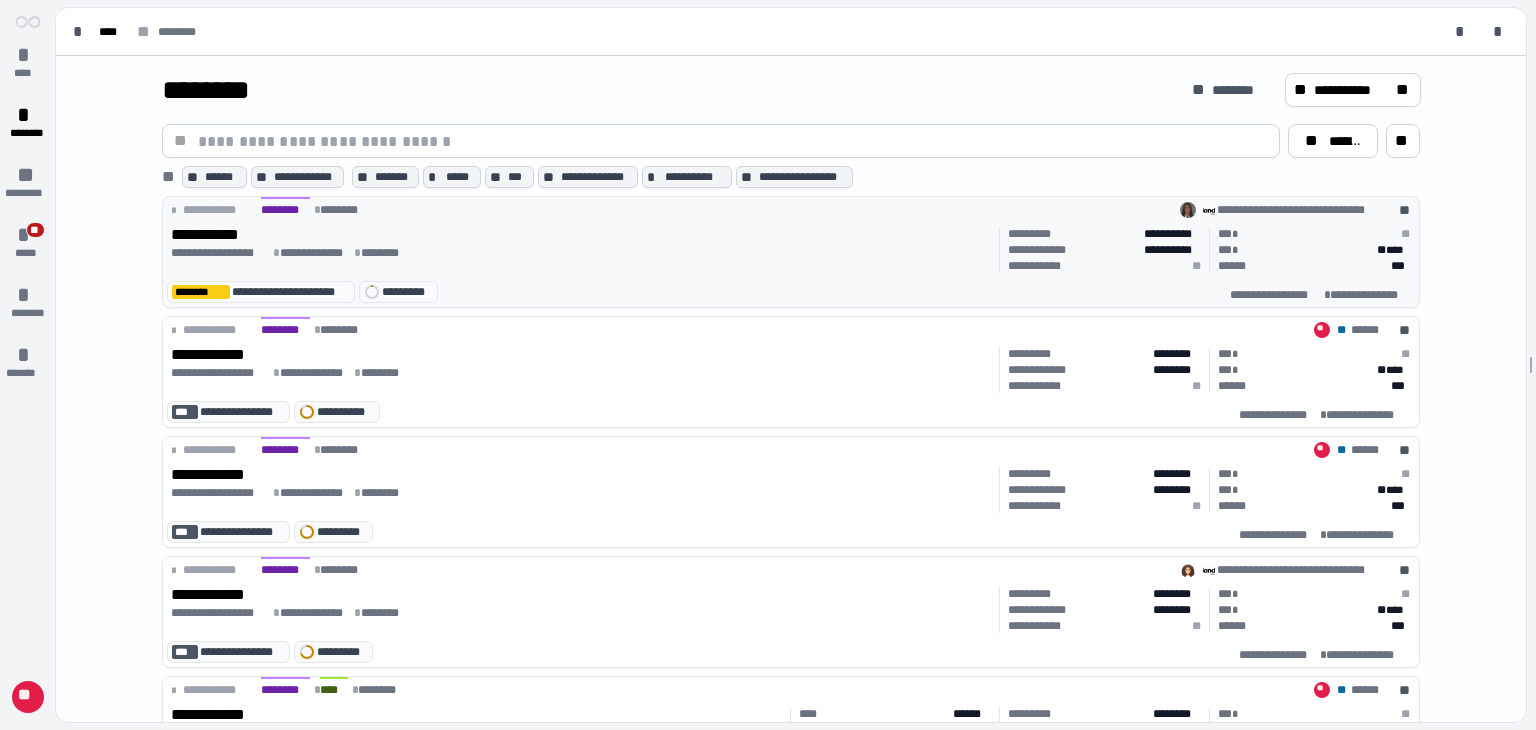 click on "**********" at bounding box center (581, 253) 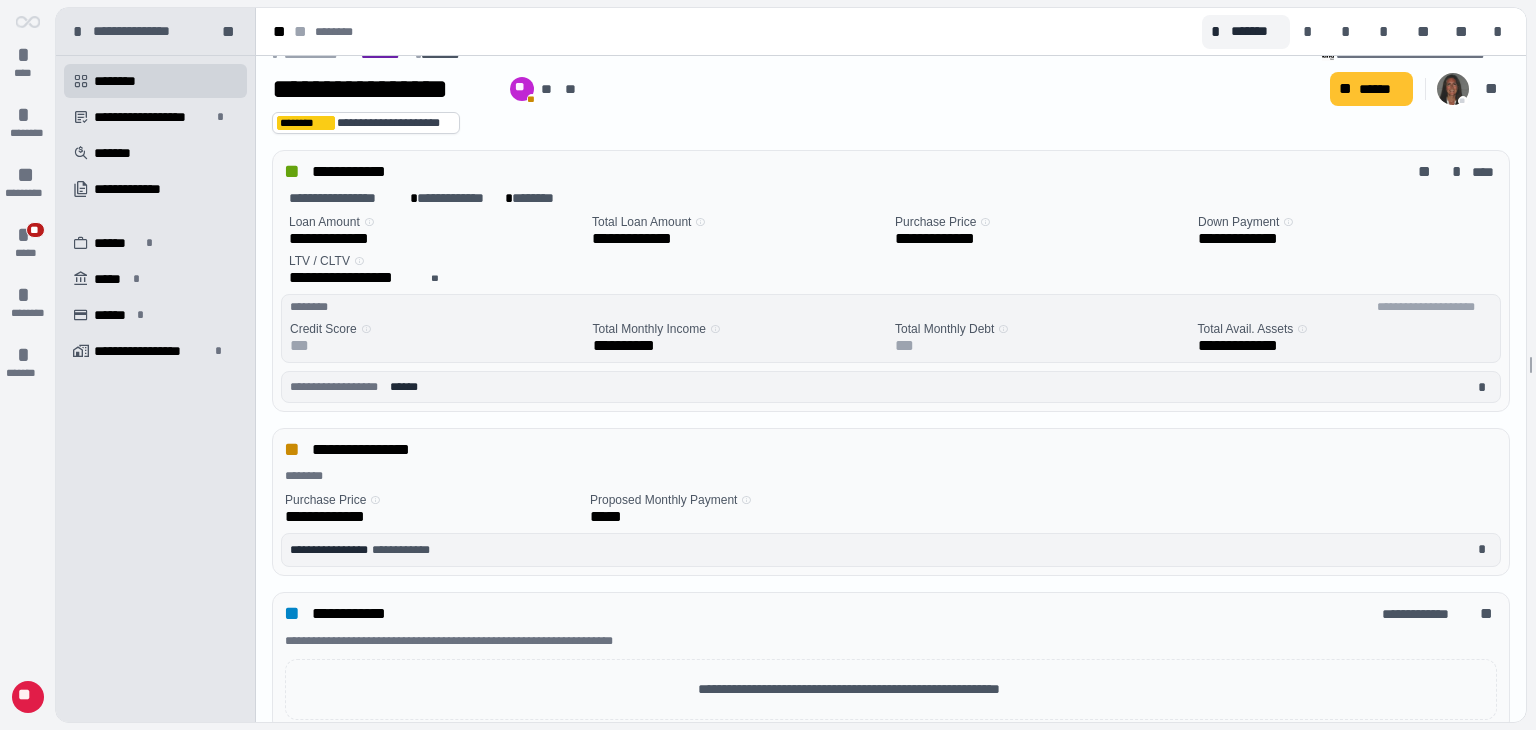 scroll, scrollTop: 0, scrollLeft: 0, axis: both 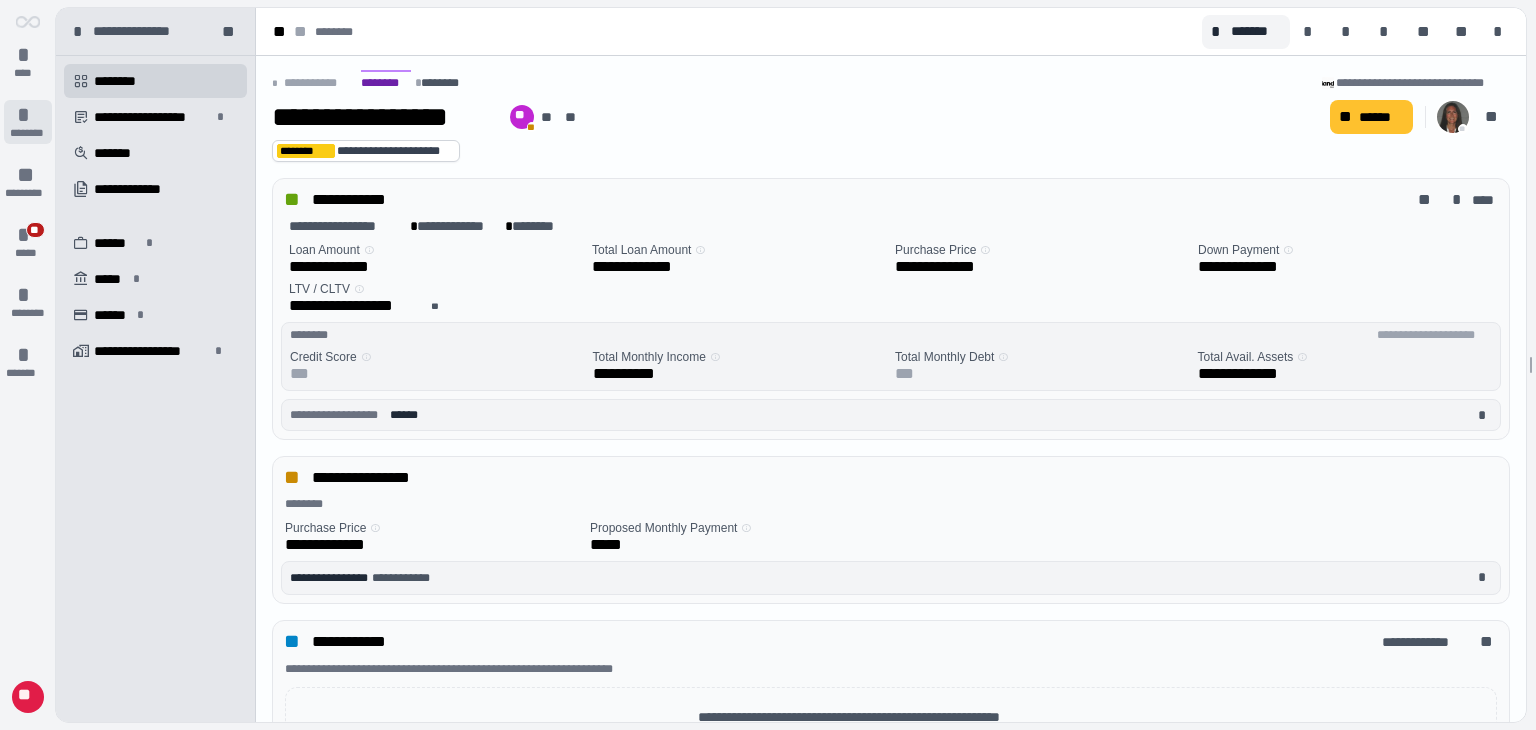 click on "*" at bounding box center (28, 115) 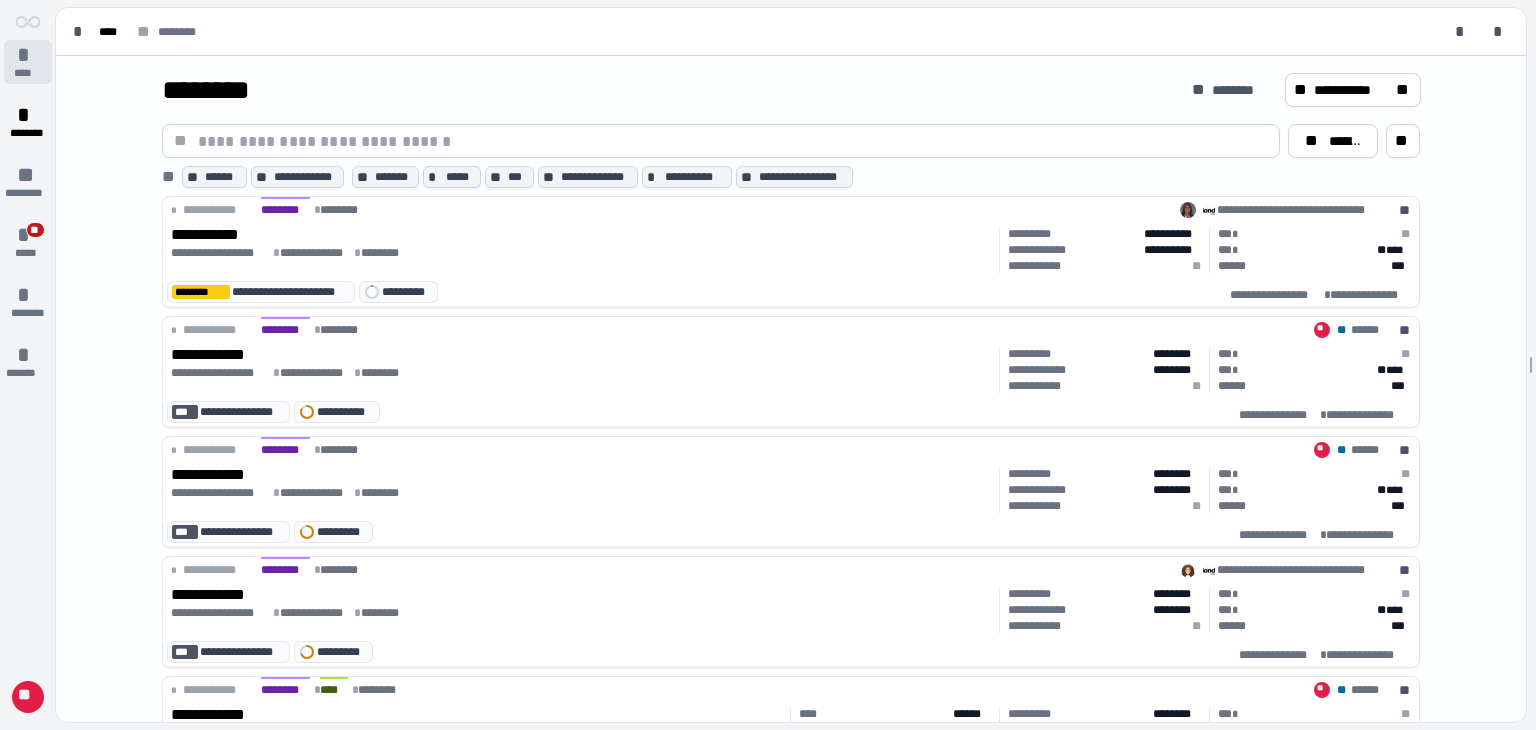 click on "* ****" at bounding box center (28, 62) 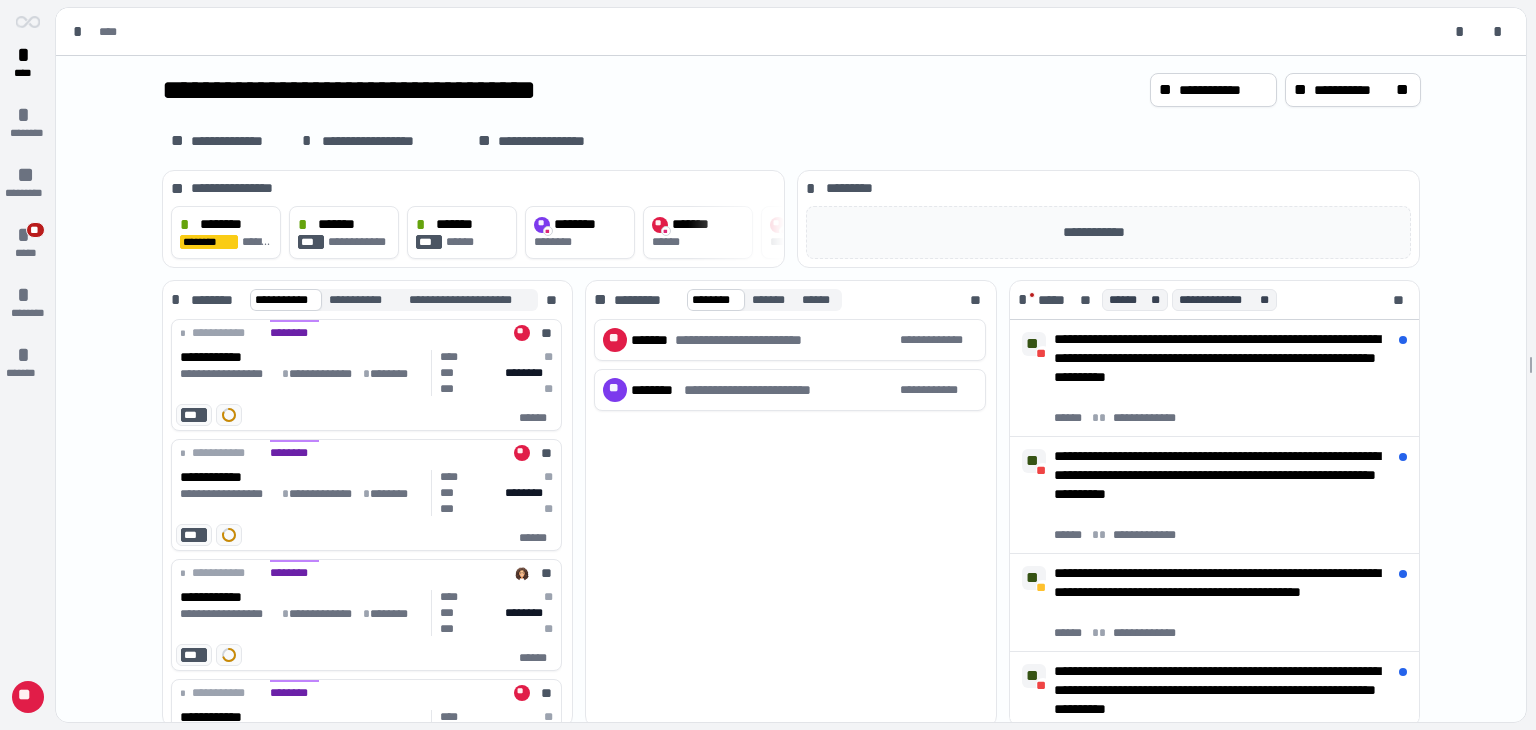 drag, startPoint x: 1472, startPoint y: 0, endPoint x: 817, endPoint y: 118, distance: 665.5441 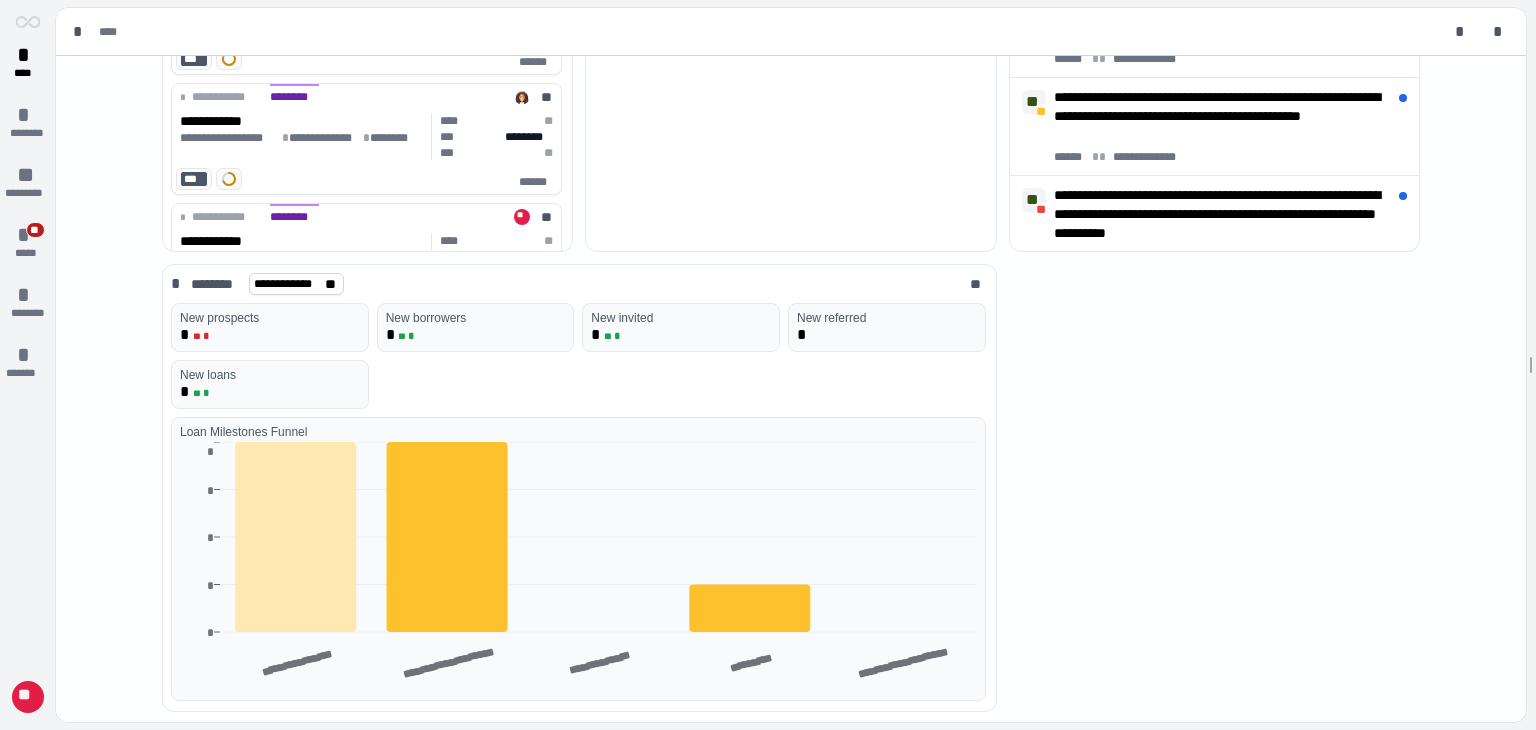 scroll, scrollTop: 480, scrollLeft: 0, axis: vertical 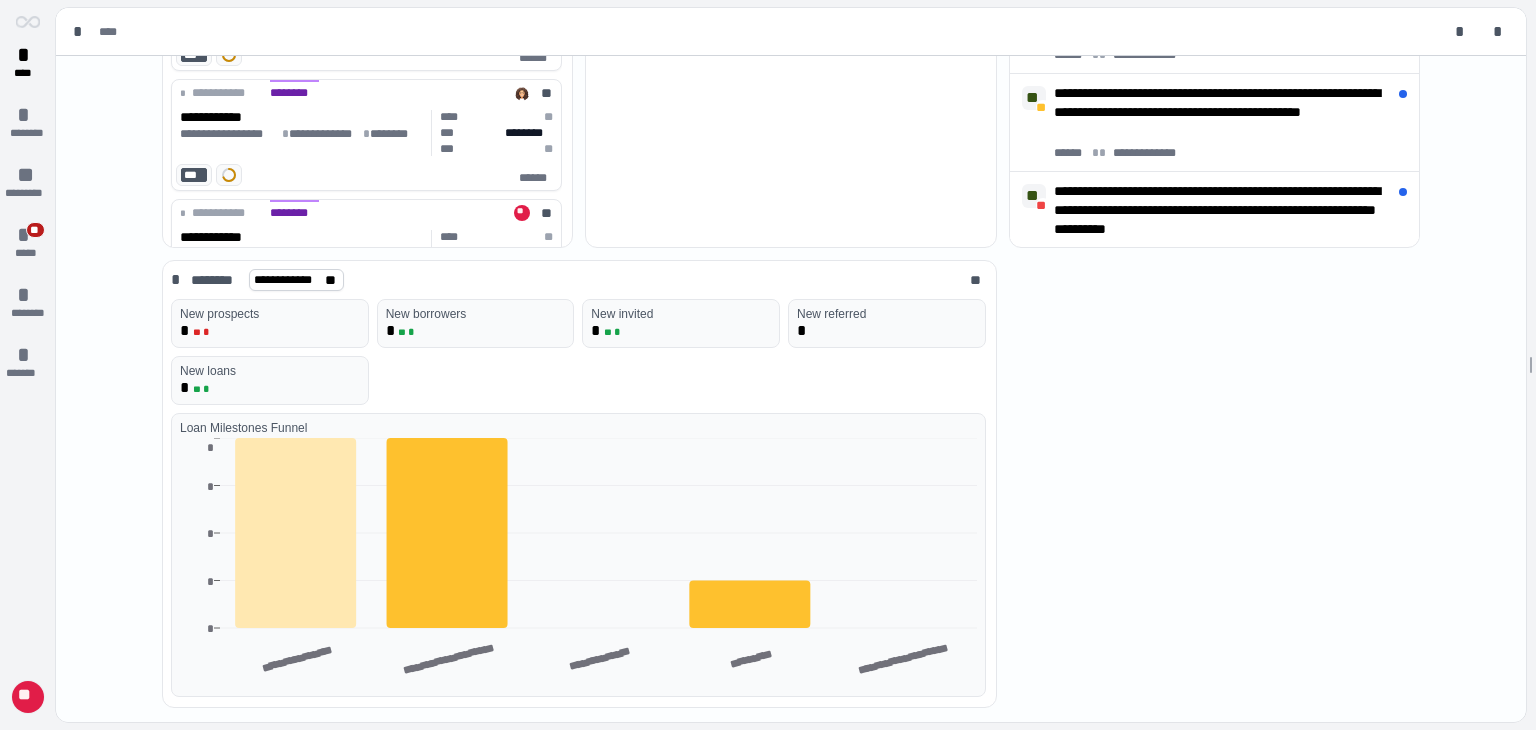 click on "**" at bounding box center (28, 697) 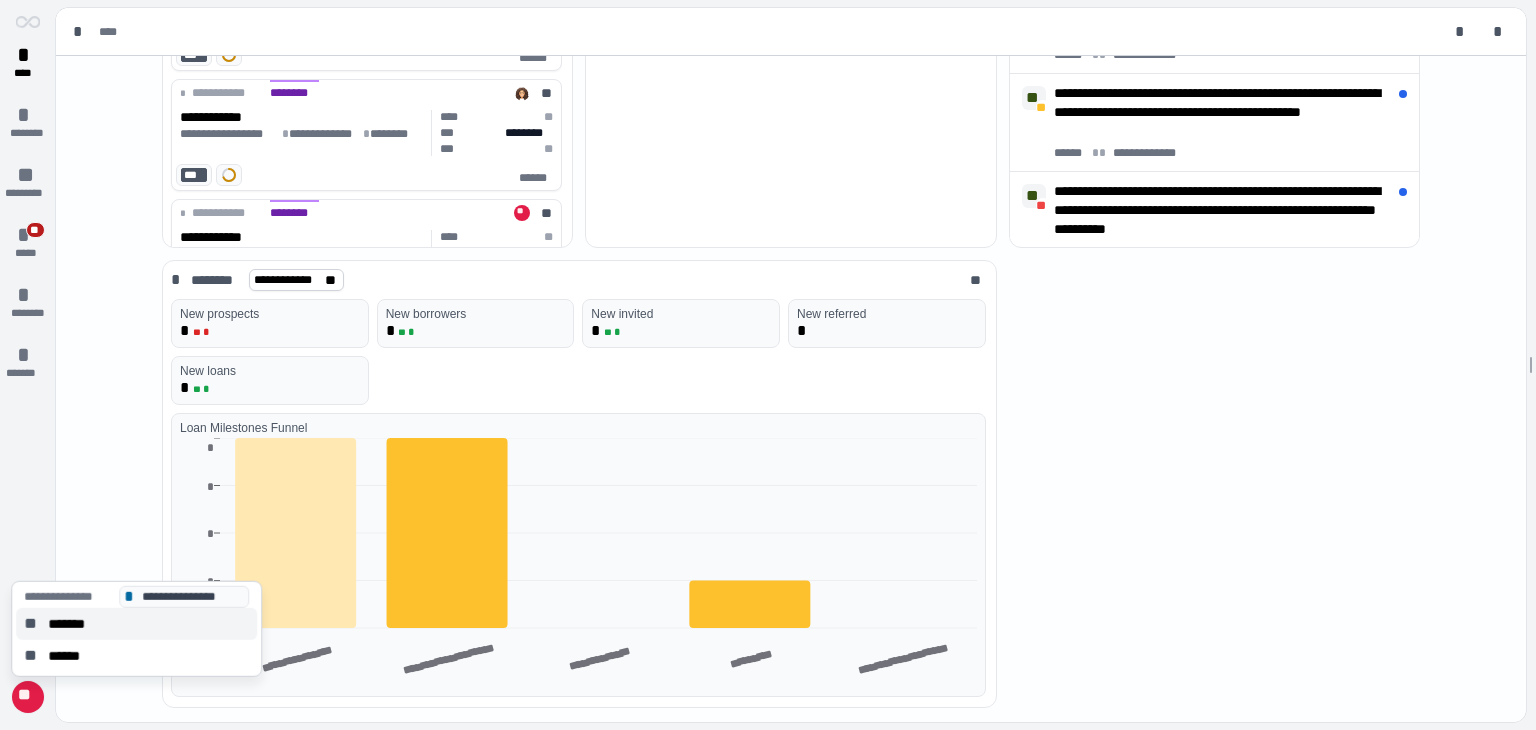 click on "** *******" at bounding box center [136, 624] 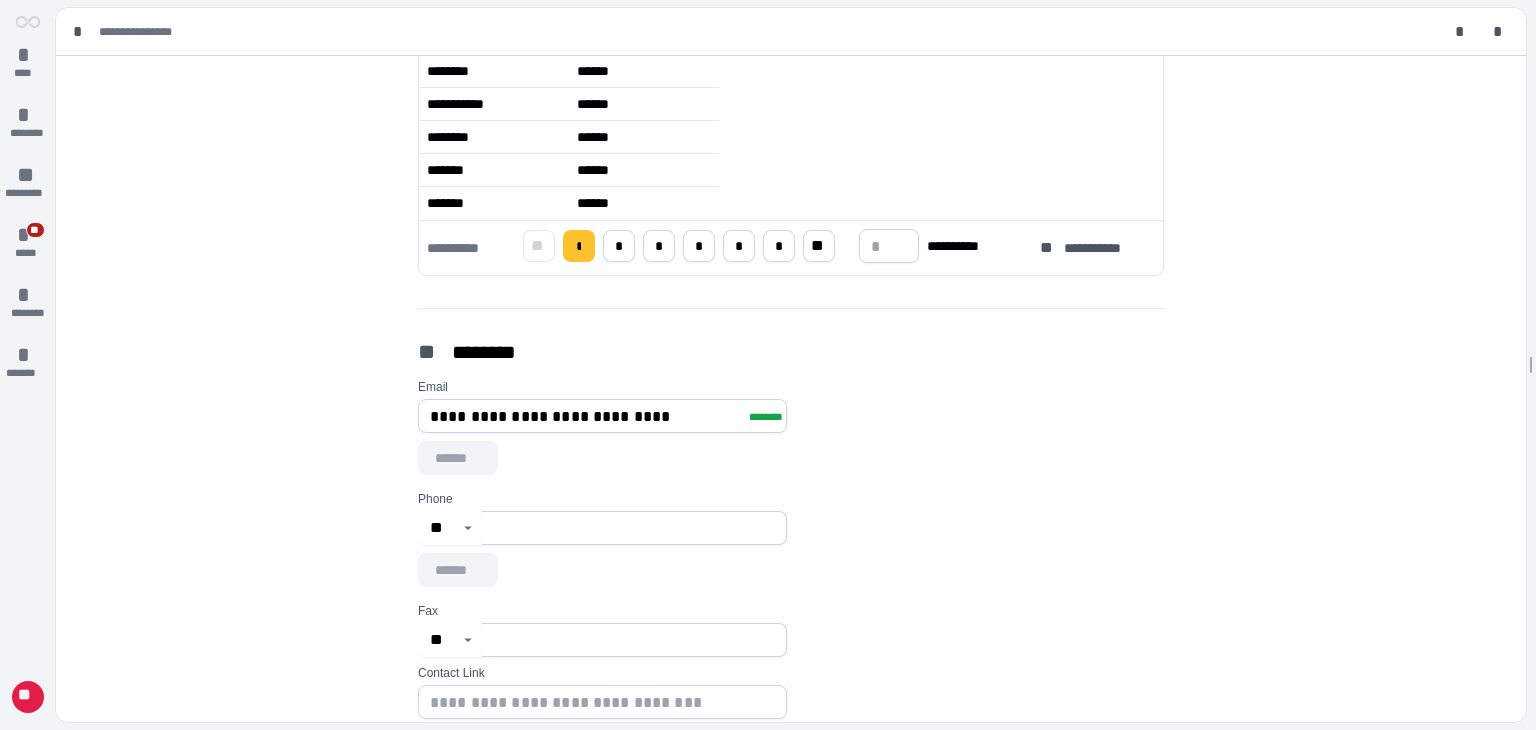 scroll, scrollTop: 900, scrollLeft: 0, axis: vertical 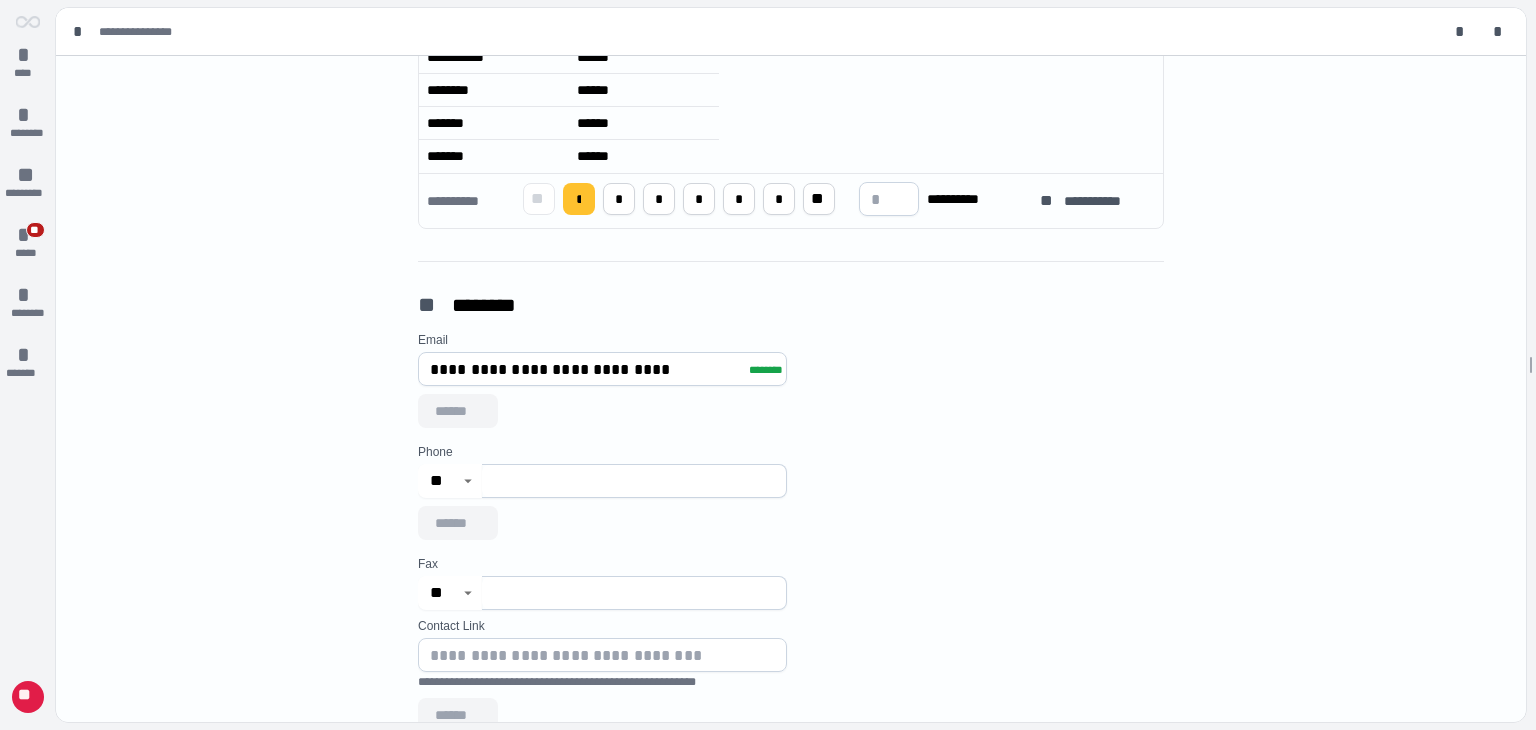 click at bounding box center (634, 481) 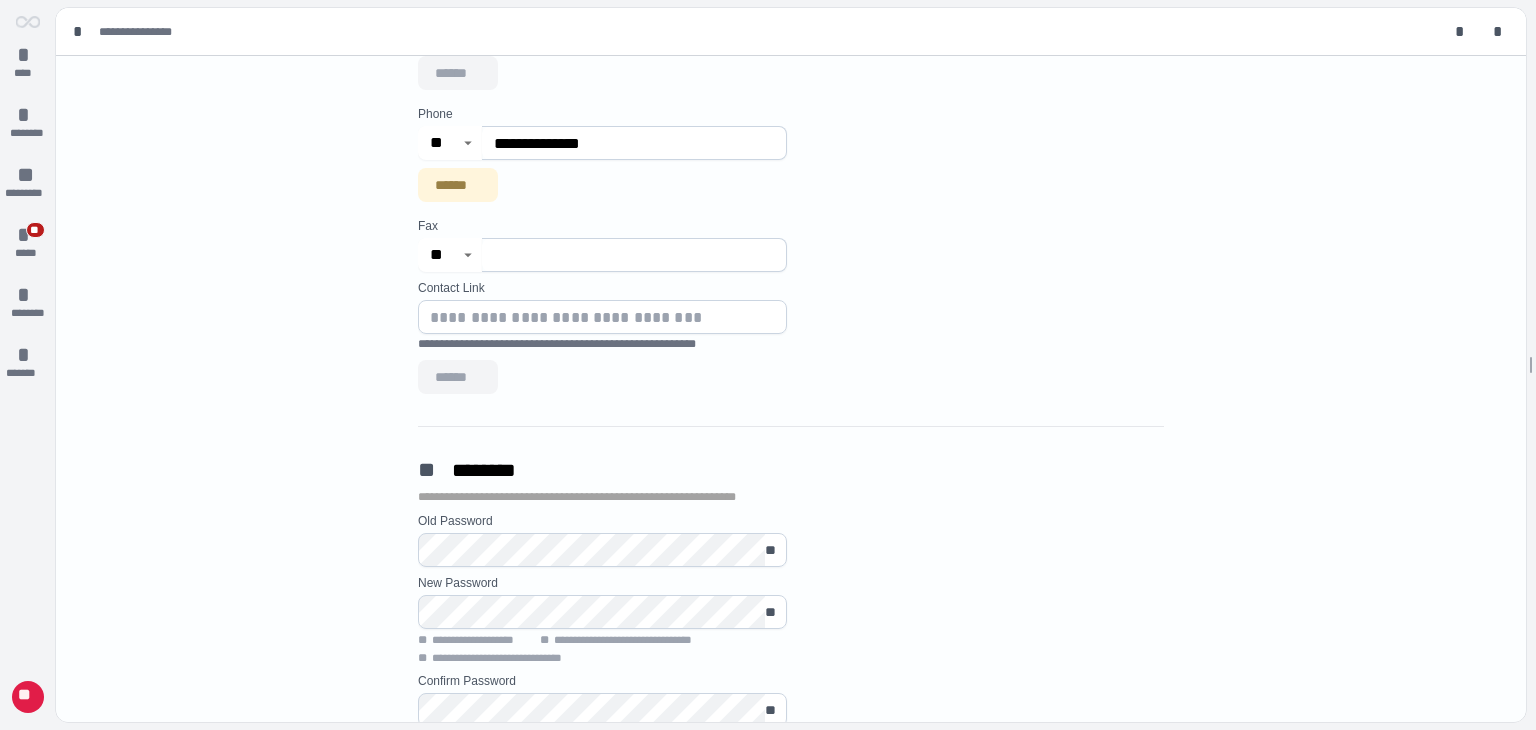 scroll, scrollTop: 1200, scrollLeft: 0, axis: vertical 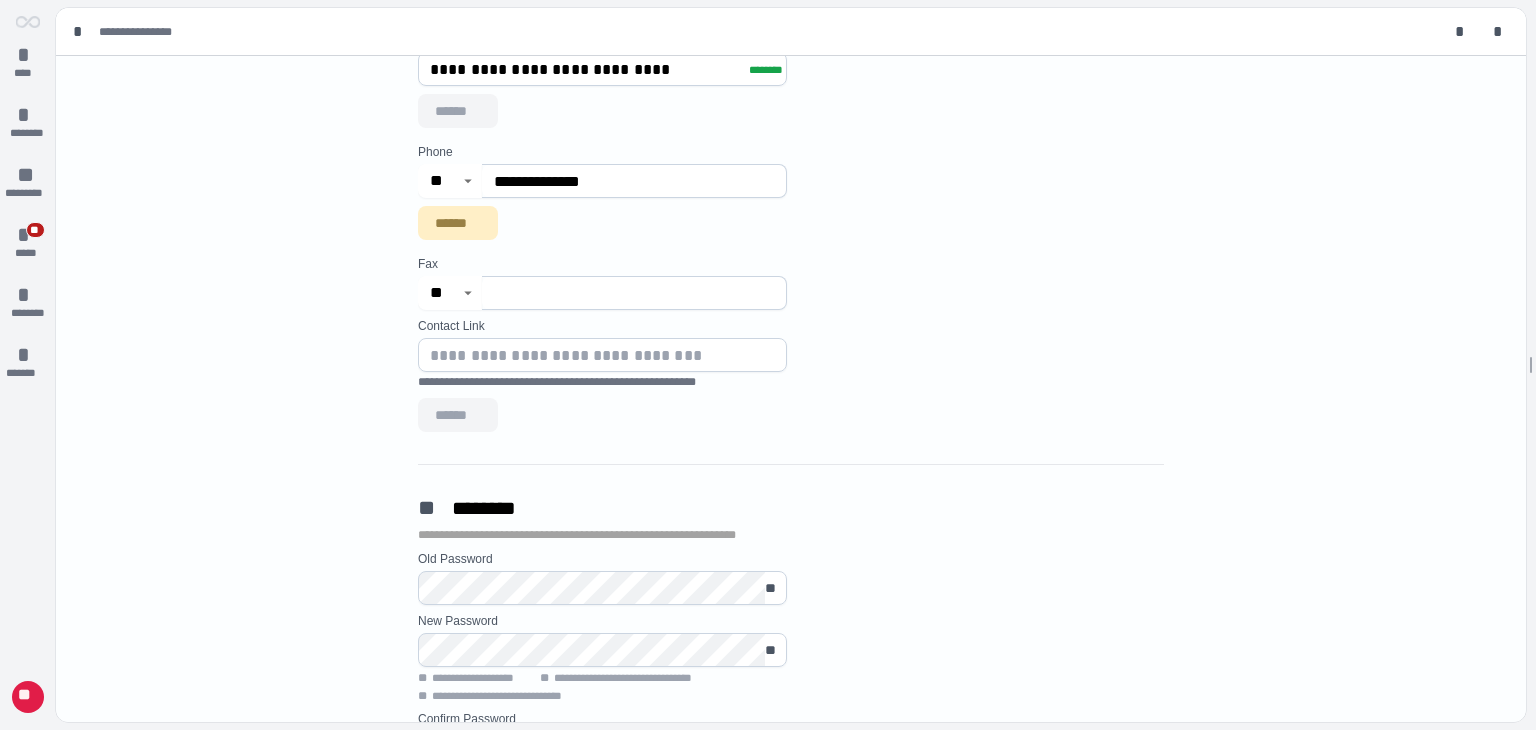 click on "******" at bounding box center (458, 223) 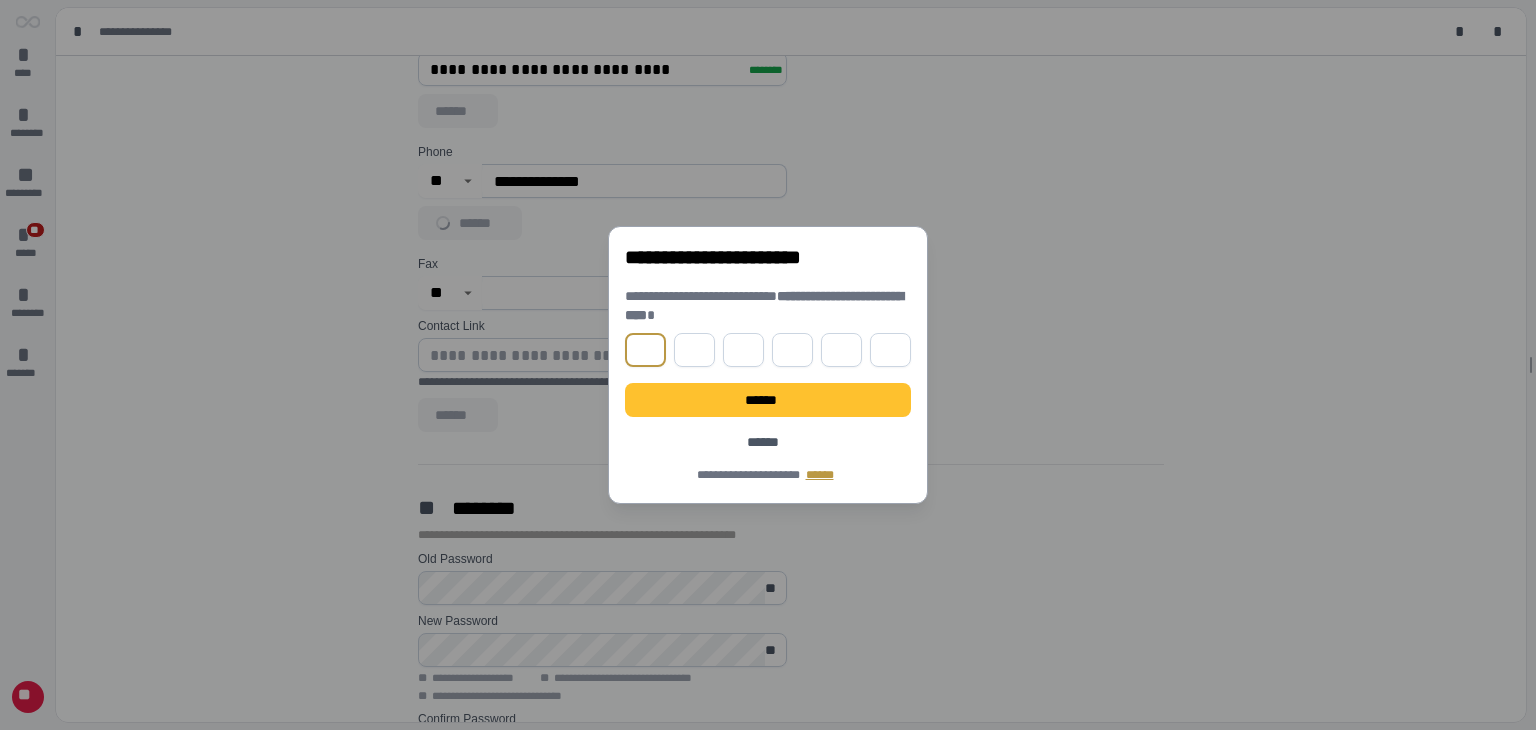 type on "*" 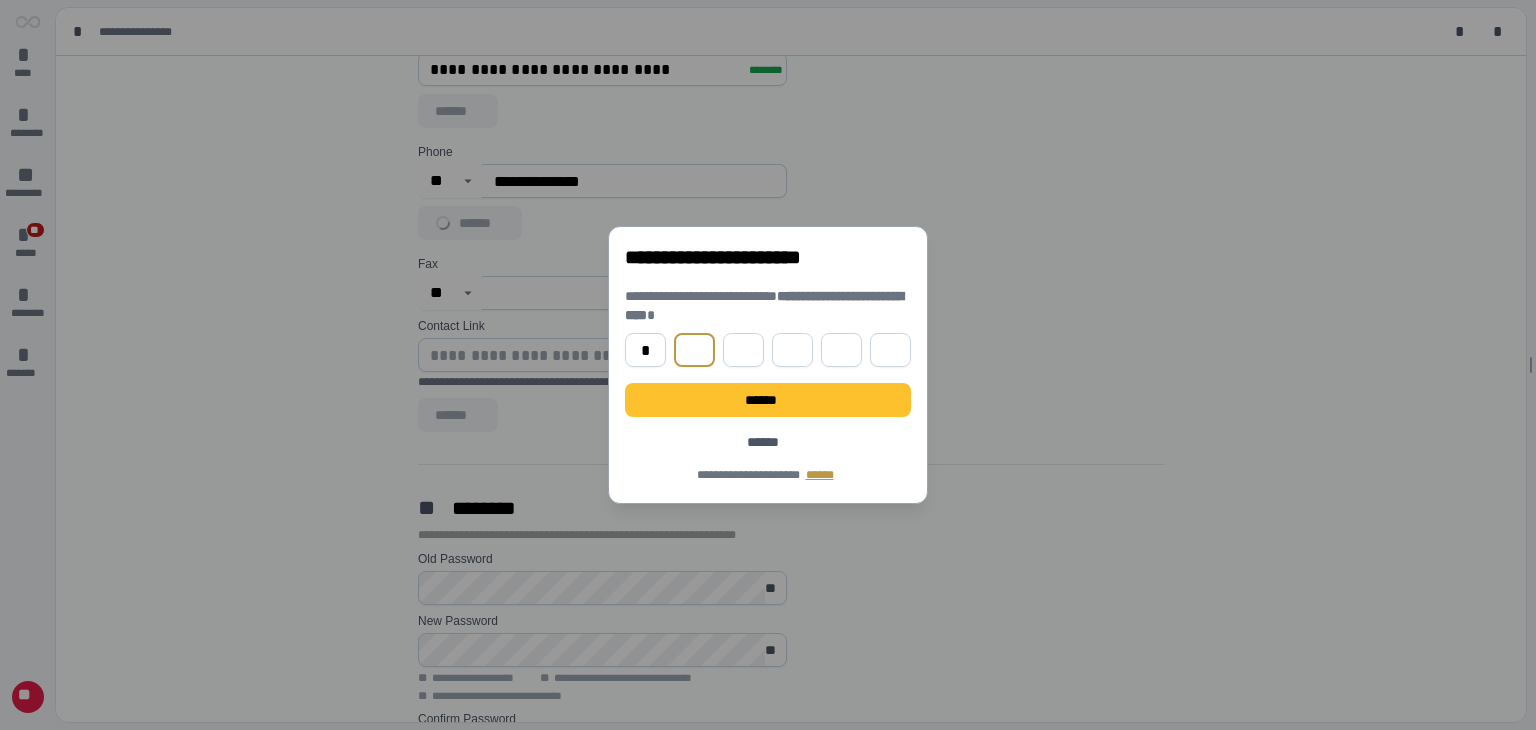 type on "*" 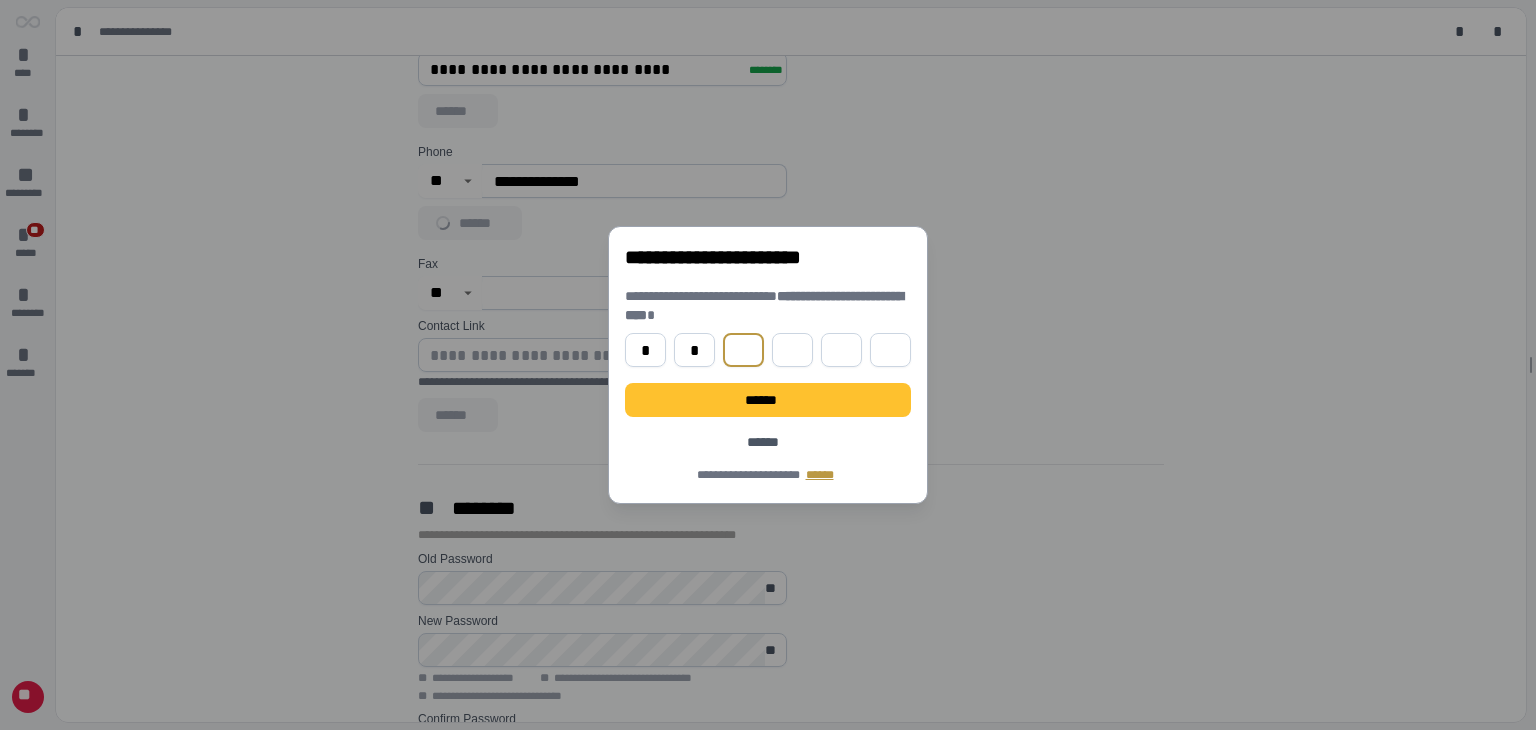 type on "*" 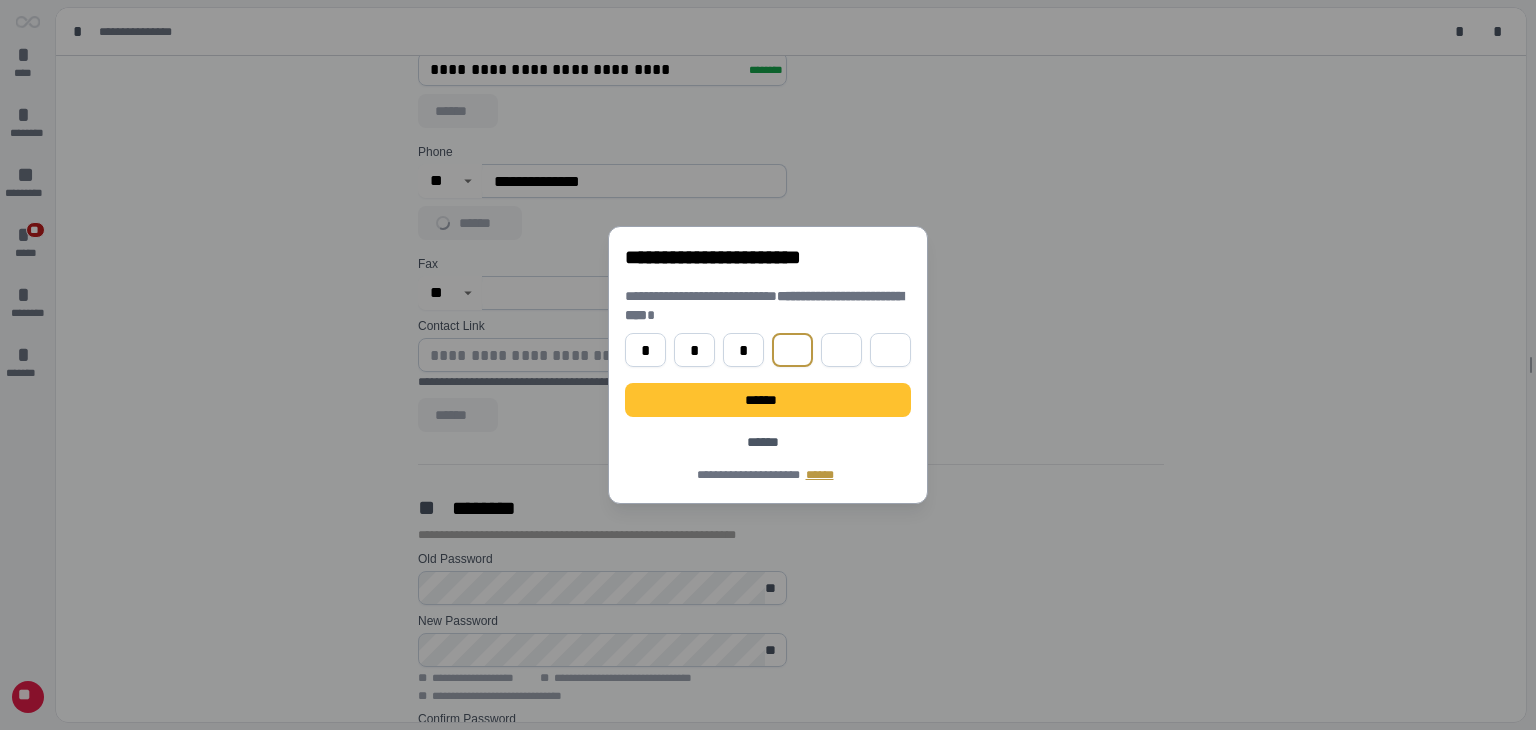 type on "*" 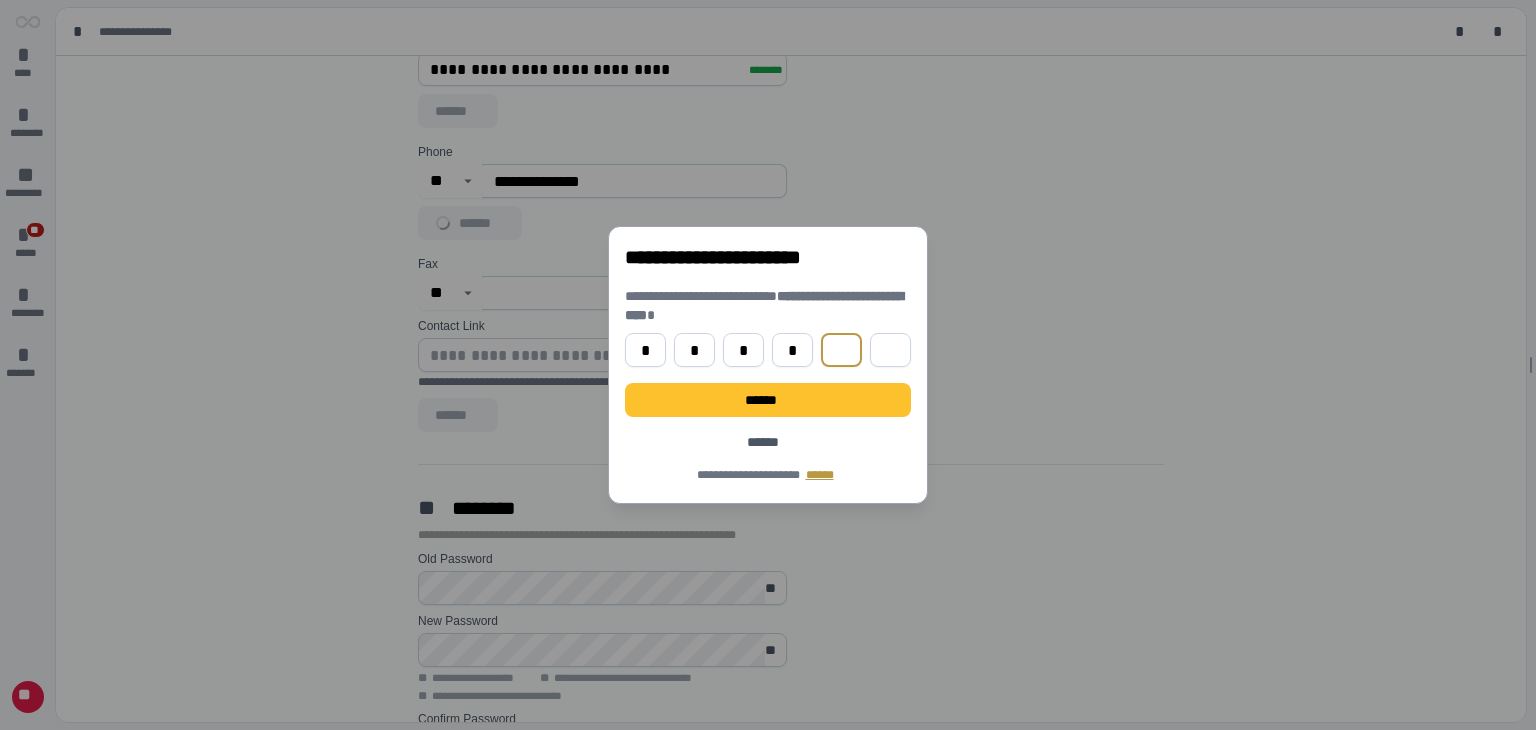 type on "*" 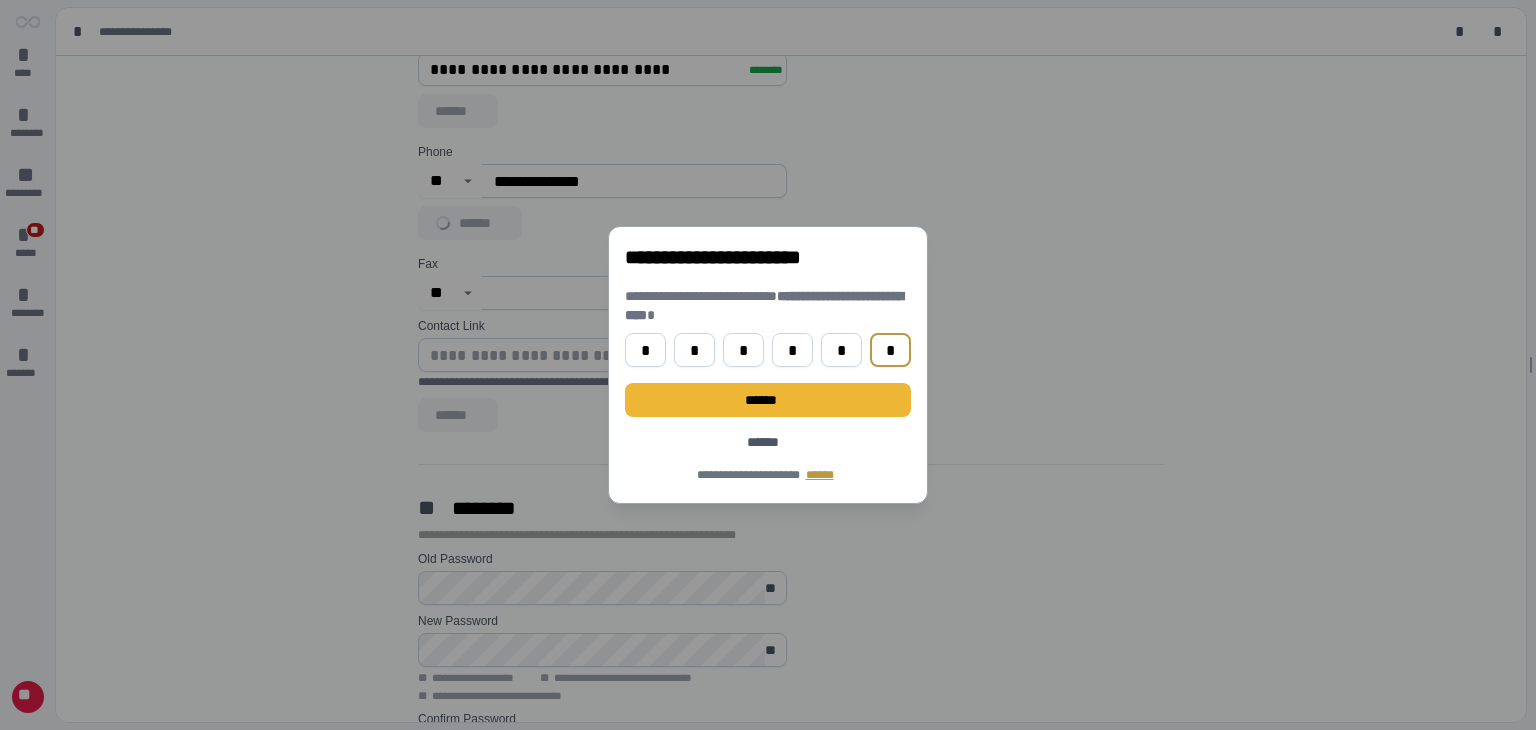 type on "*" 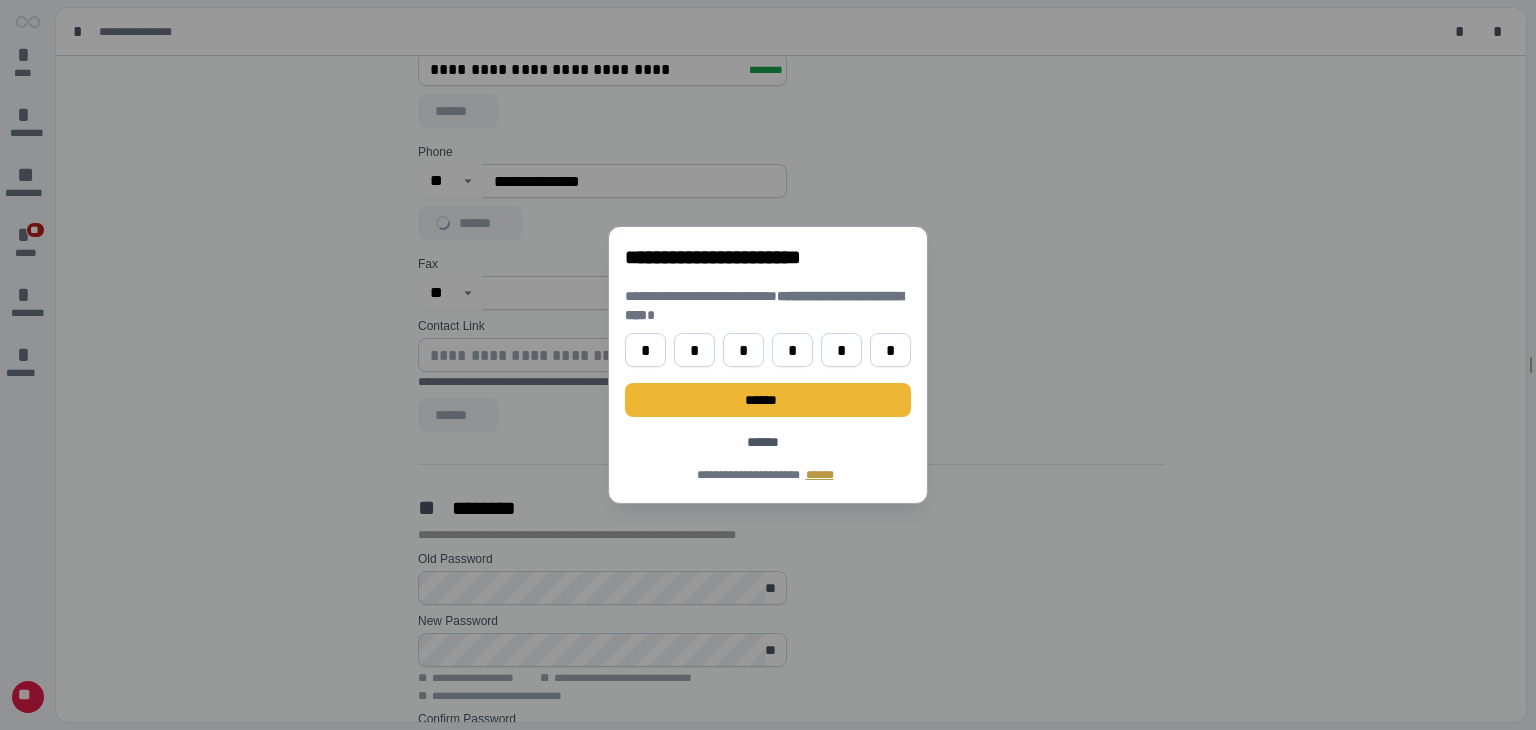 click on "******" at bounding box center (768, 400) 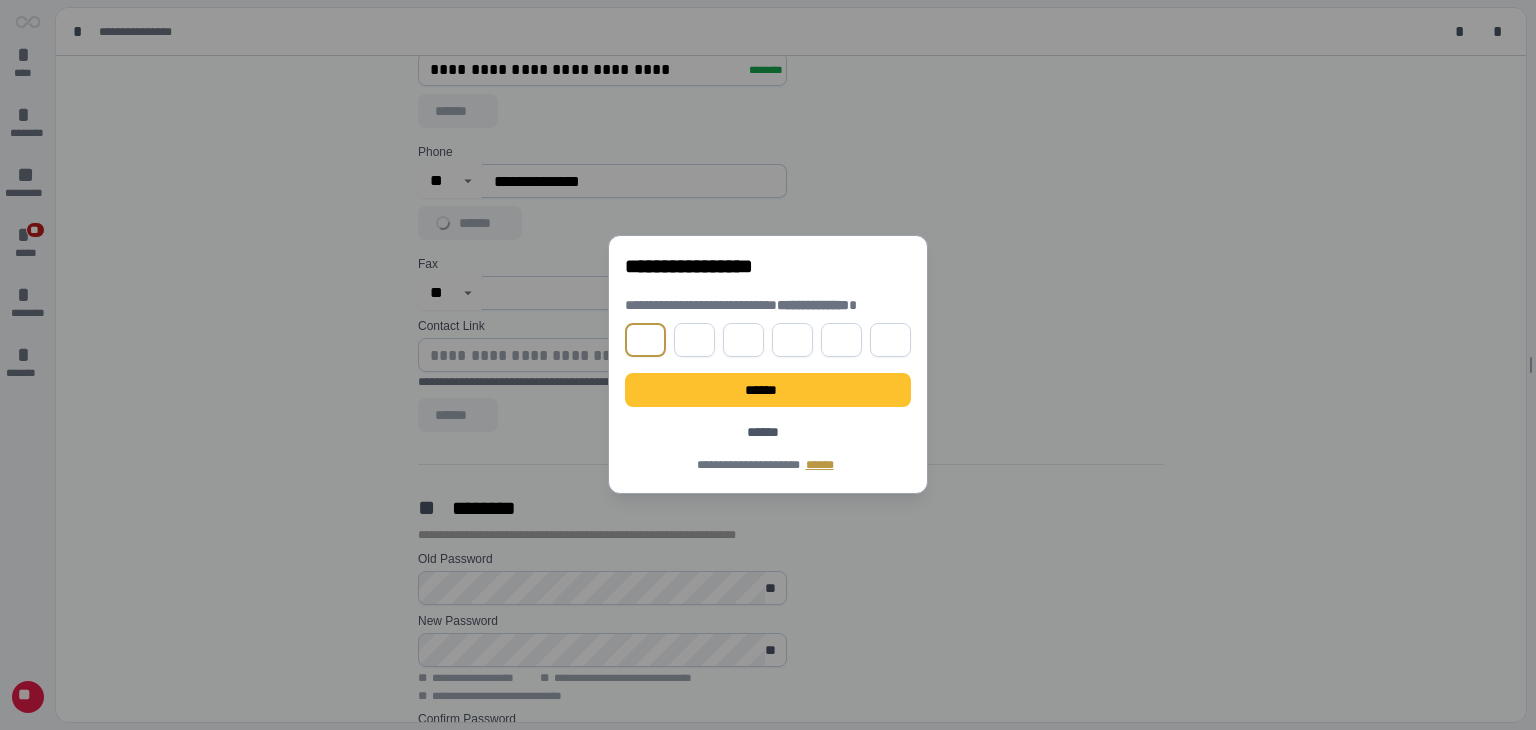 type on "*" 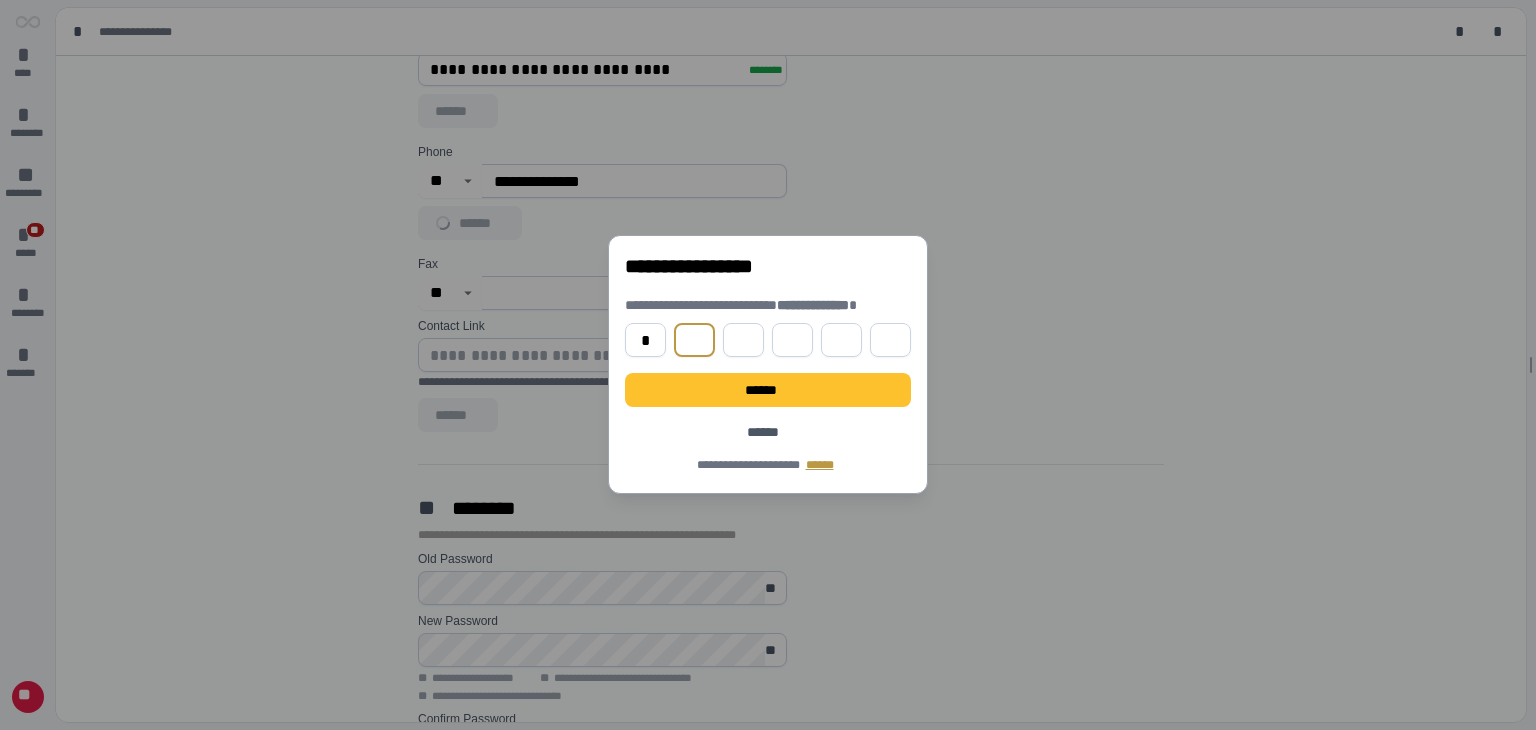 type on "*" 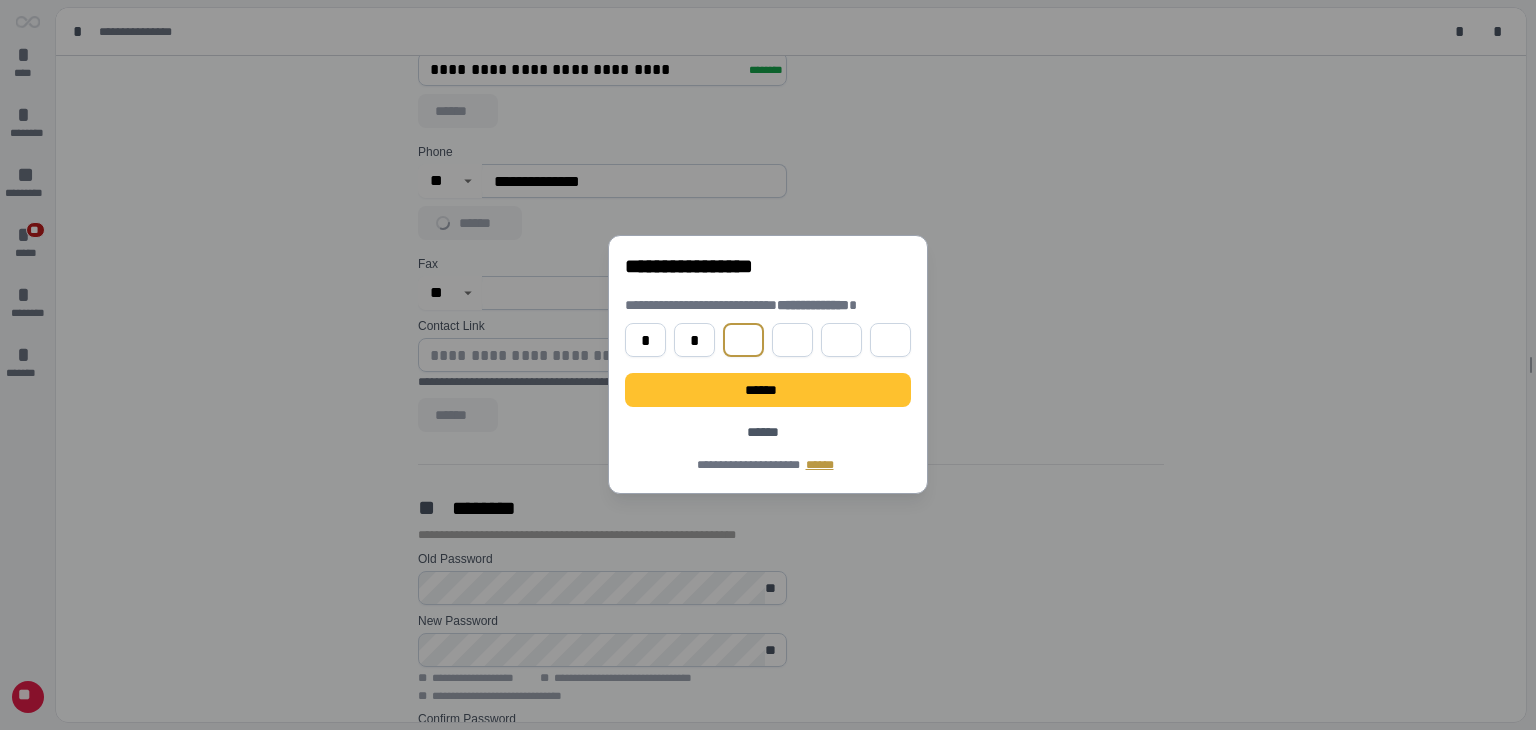 type on "*" 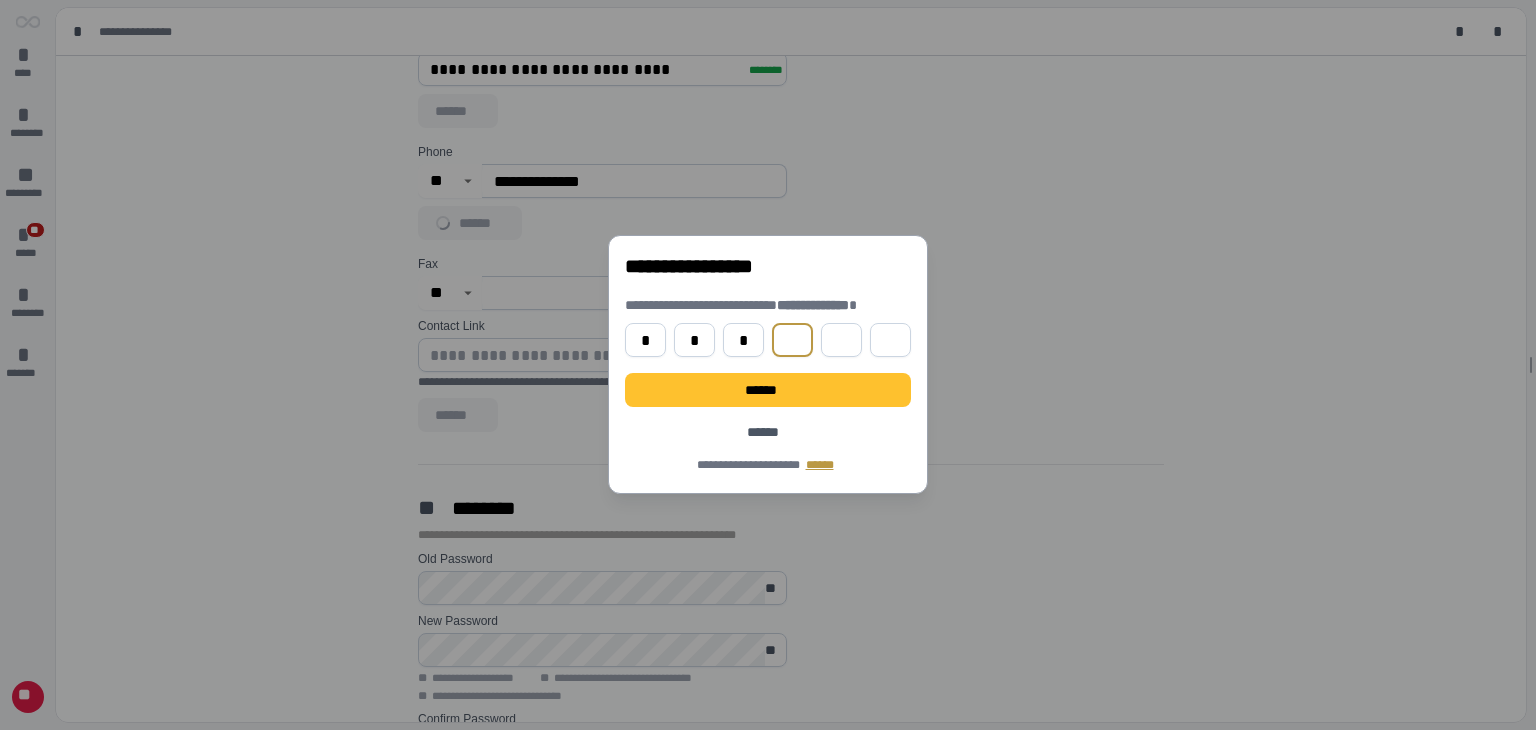 type on "*" 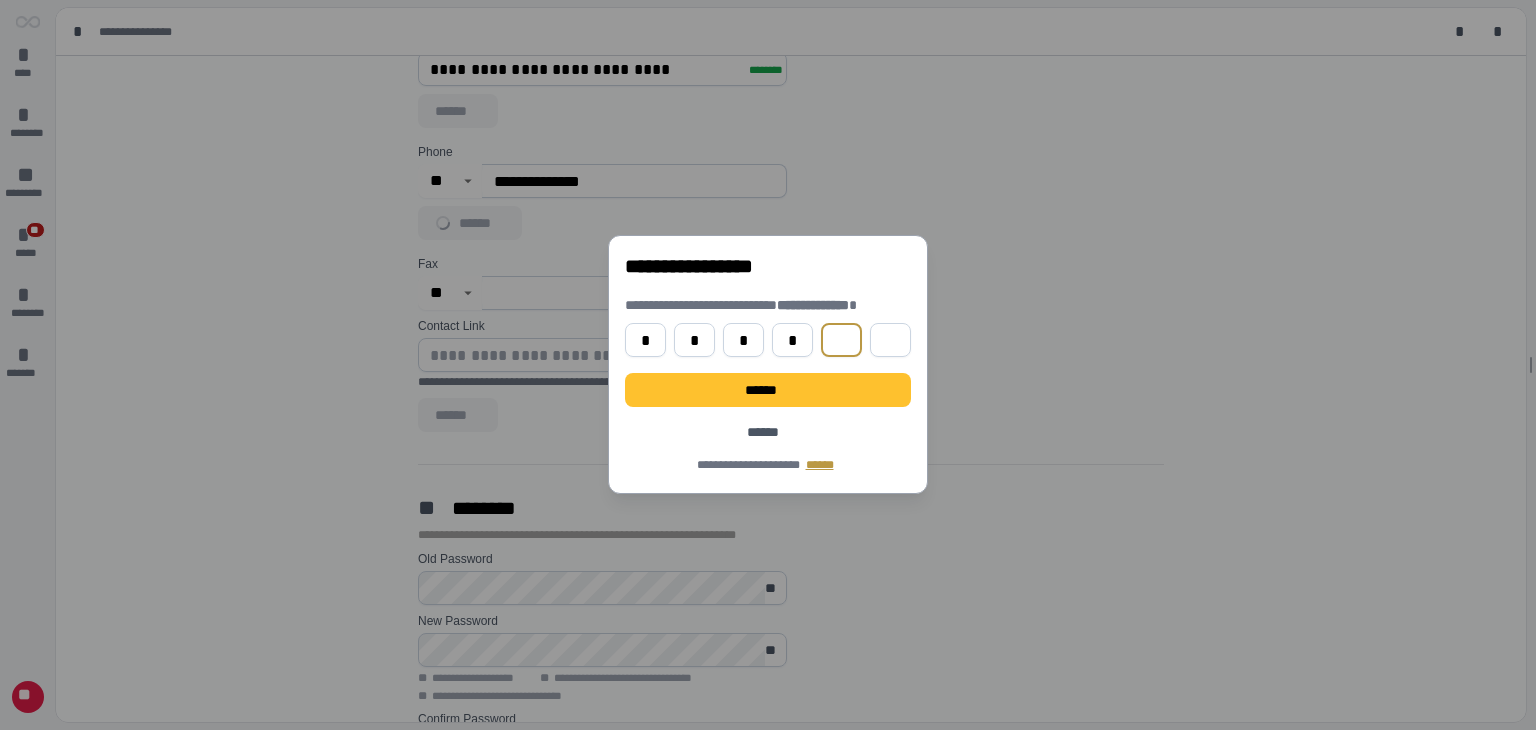 type on "*" 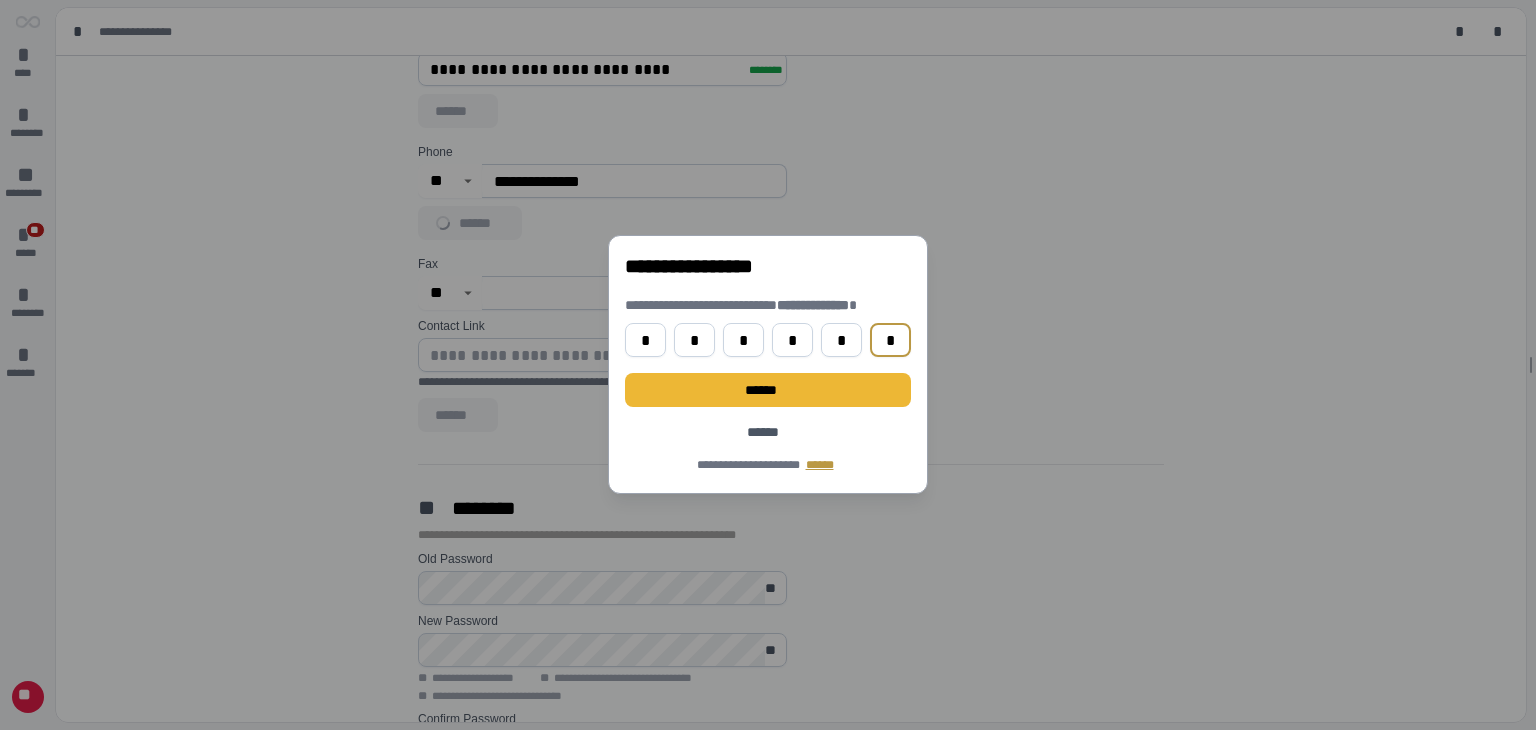 type on "*" 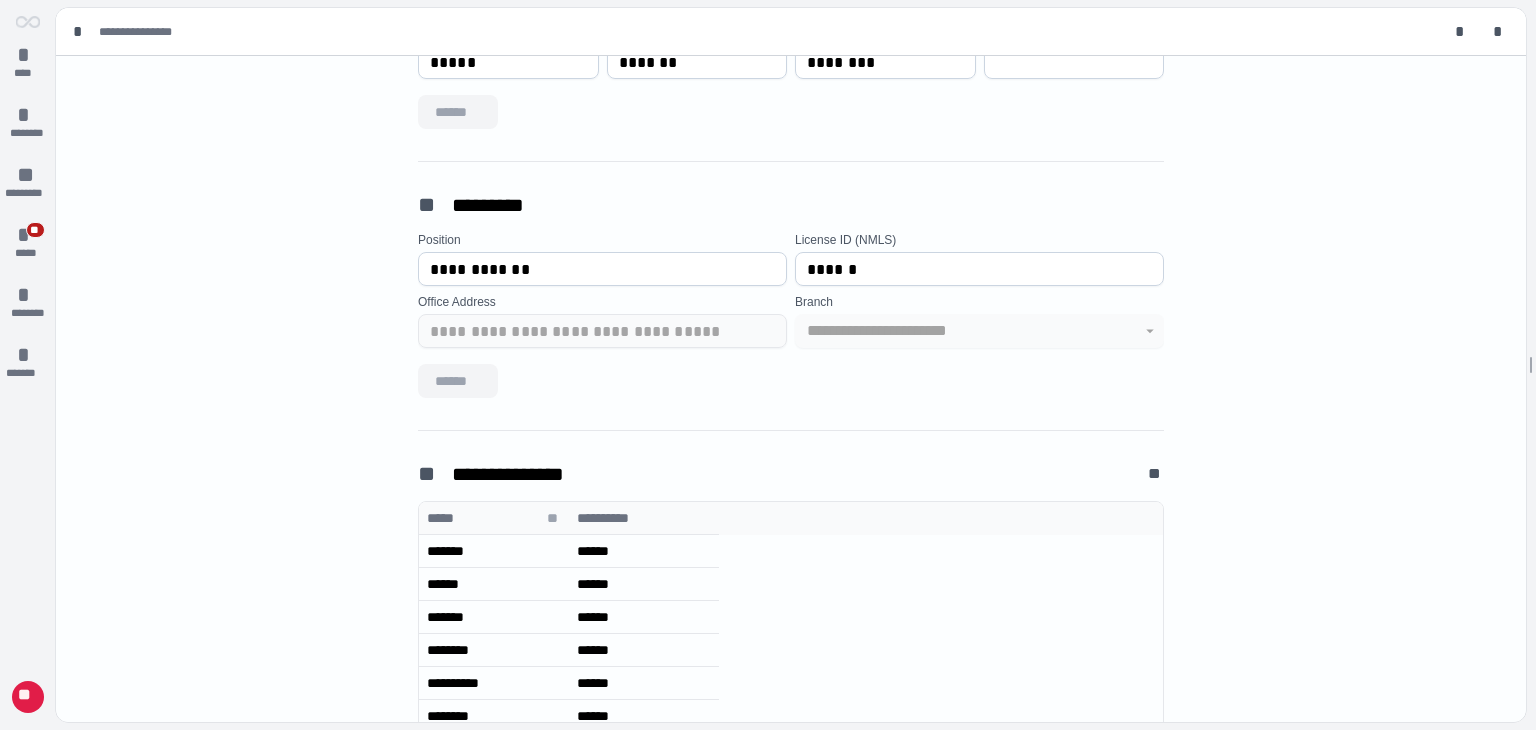 scroll, scrollTop: 0, scrollLeft: 0, axis: both 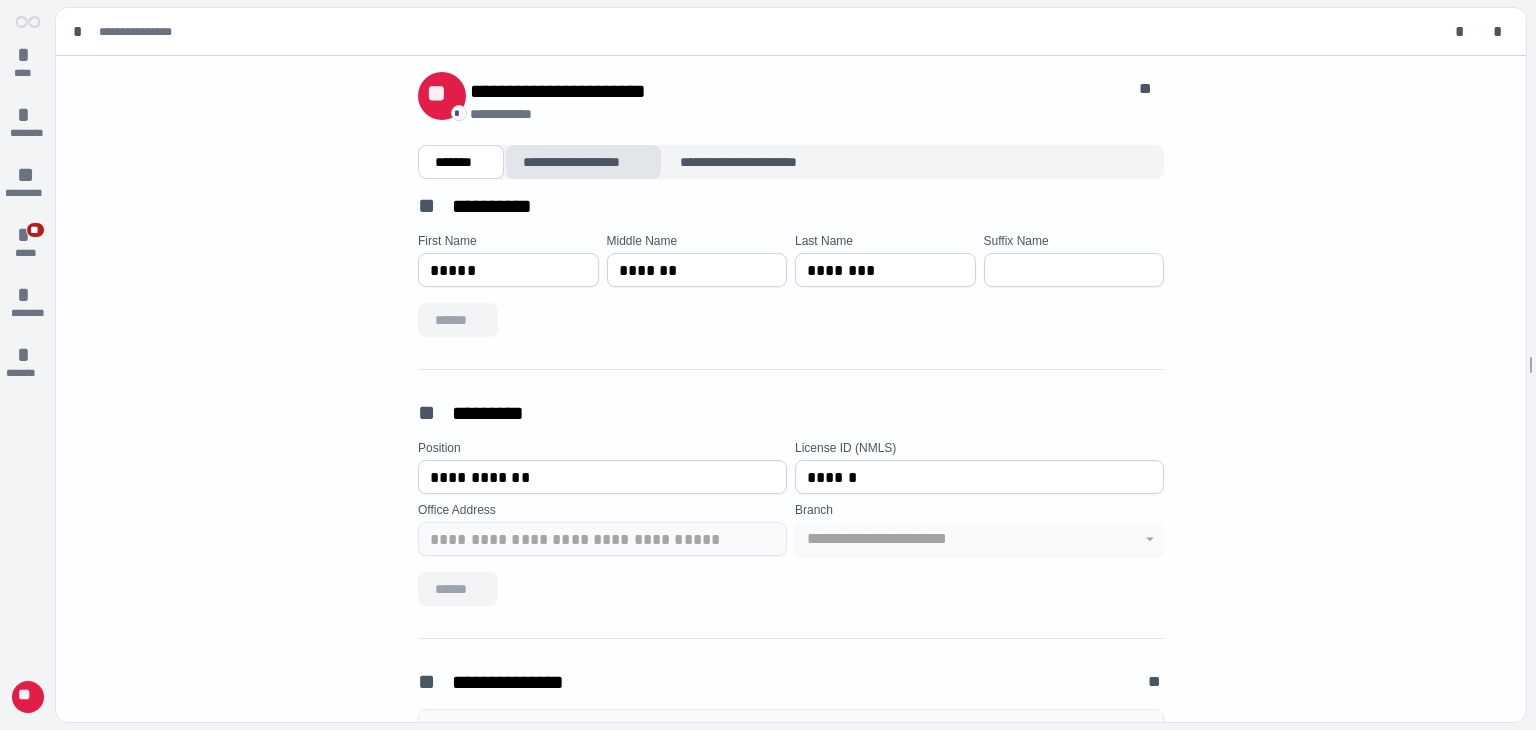 click on "**********" at bounding box center [583, 162] 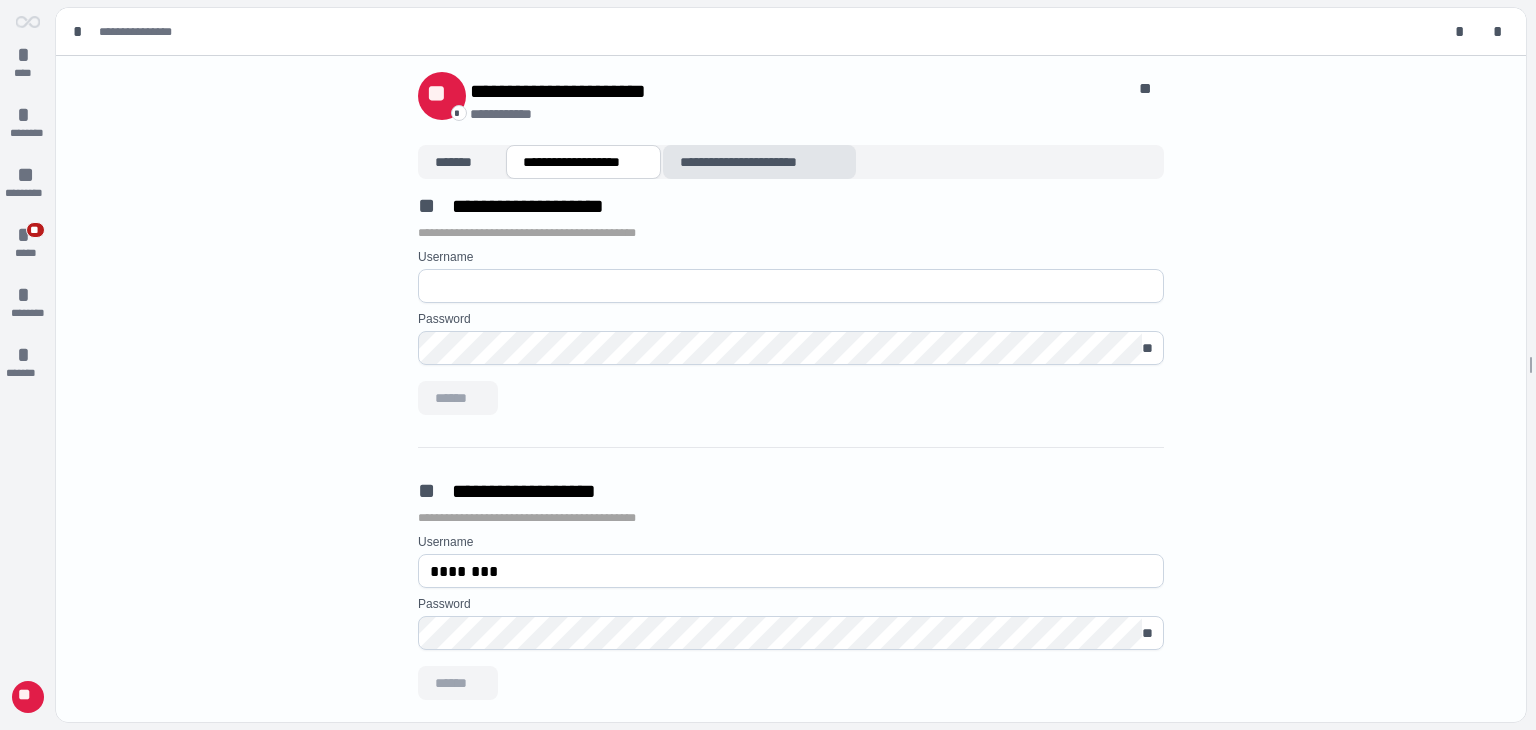 click on "**********" at bounding box center [760, 162] 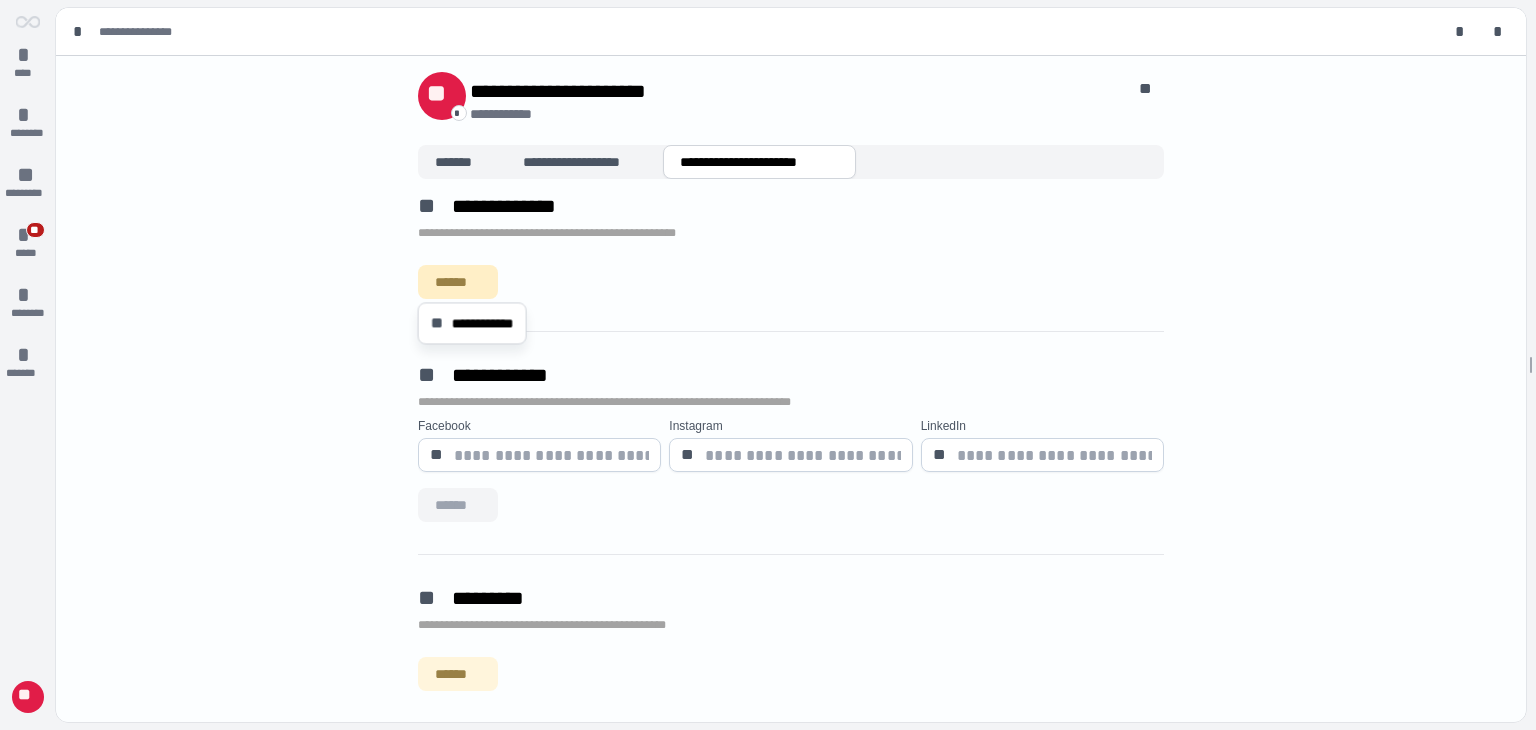 click on "******" at bounding box center [458, 282] 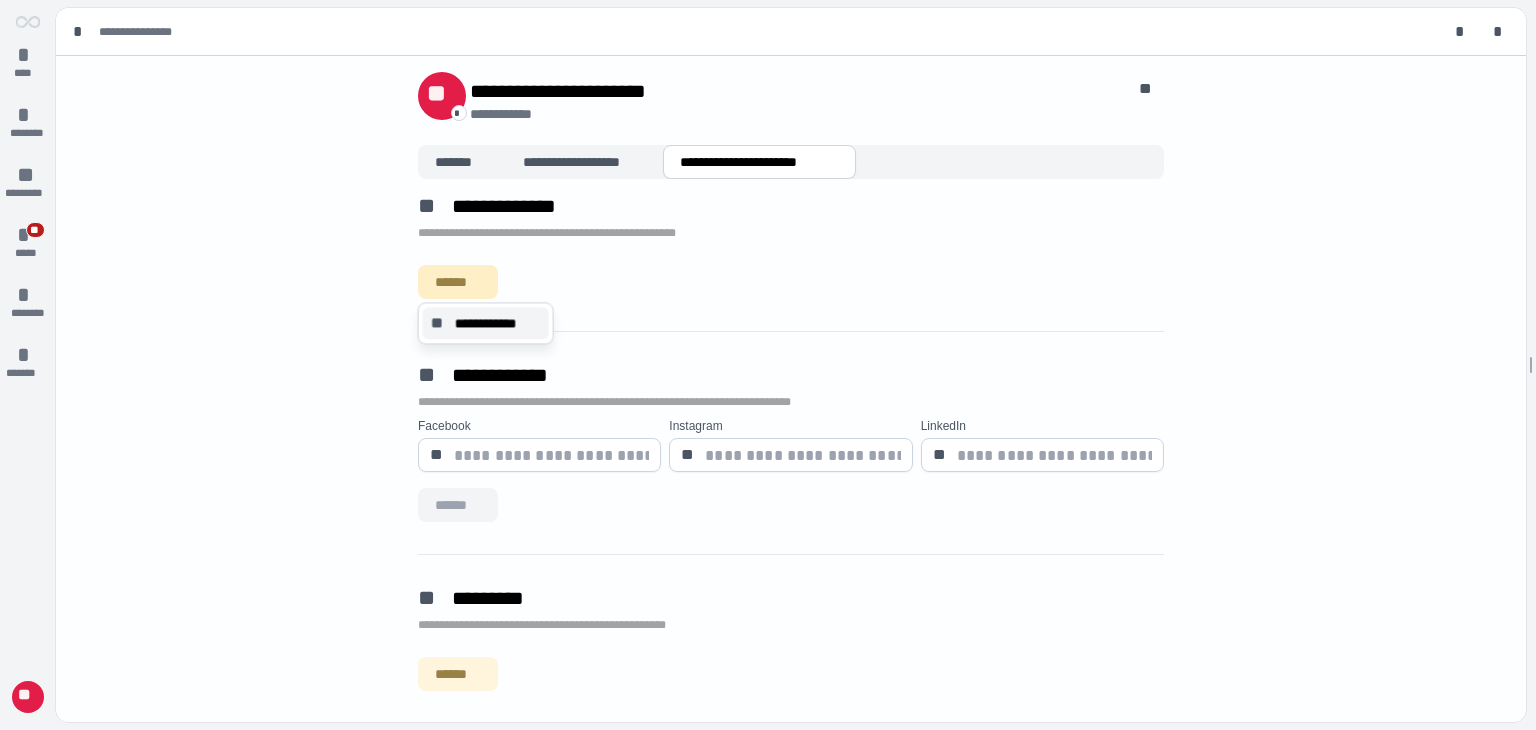 click on "**********" at bounding box center (498, 323) 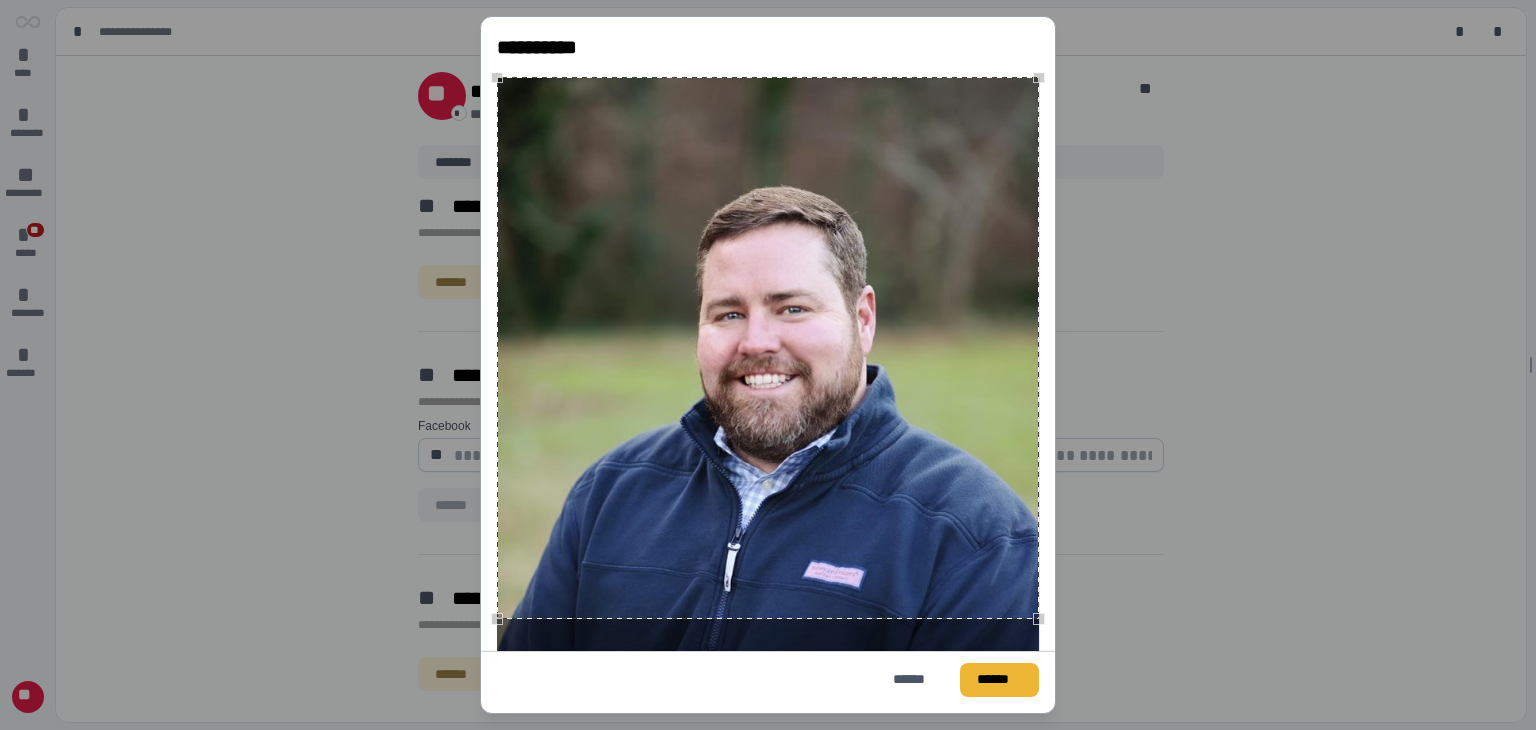click on "******" at bounding box center [999, 679] 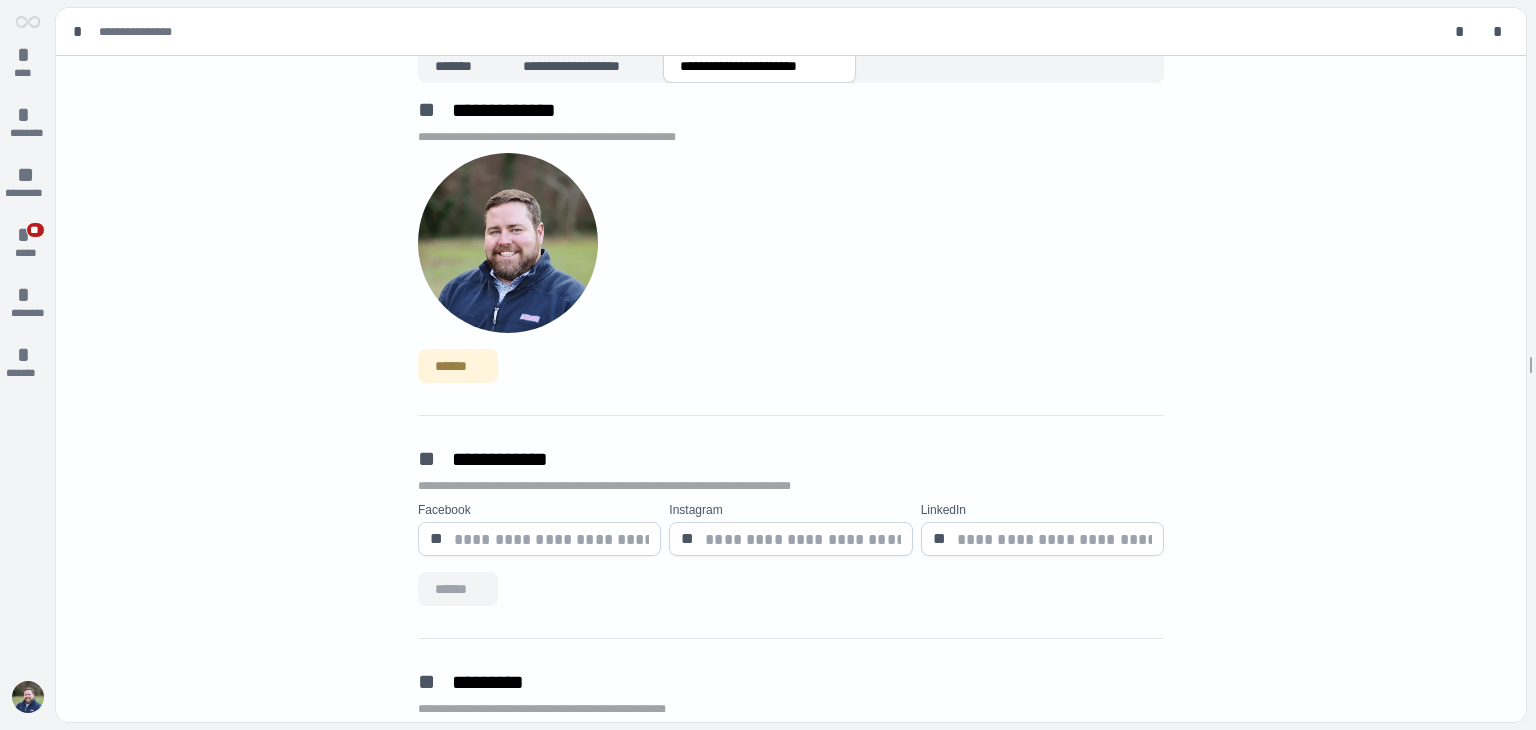 scroll, scrollTop: 300, scrollLeft: 0, axis: vertical 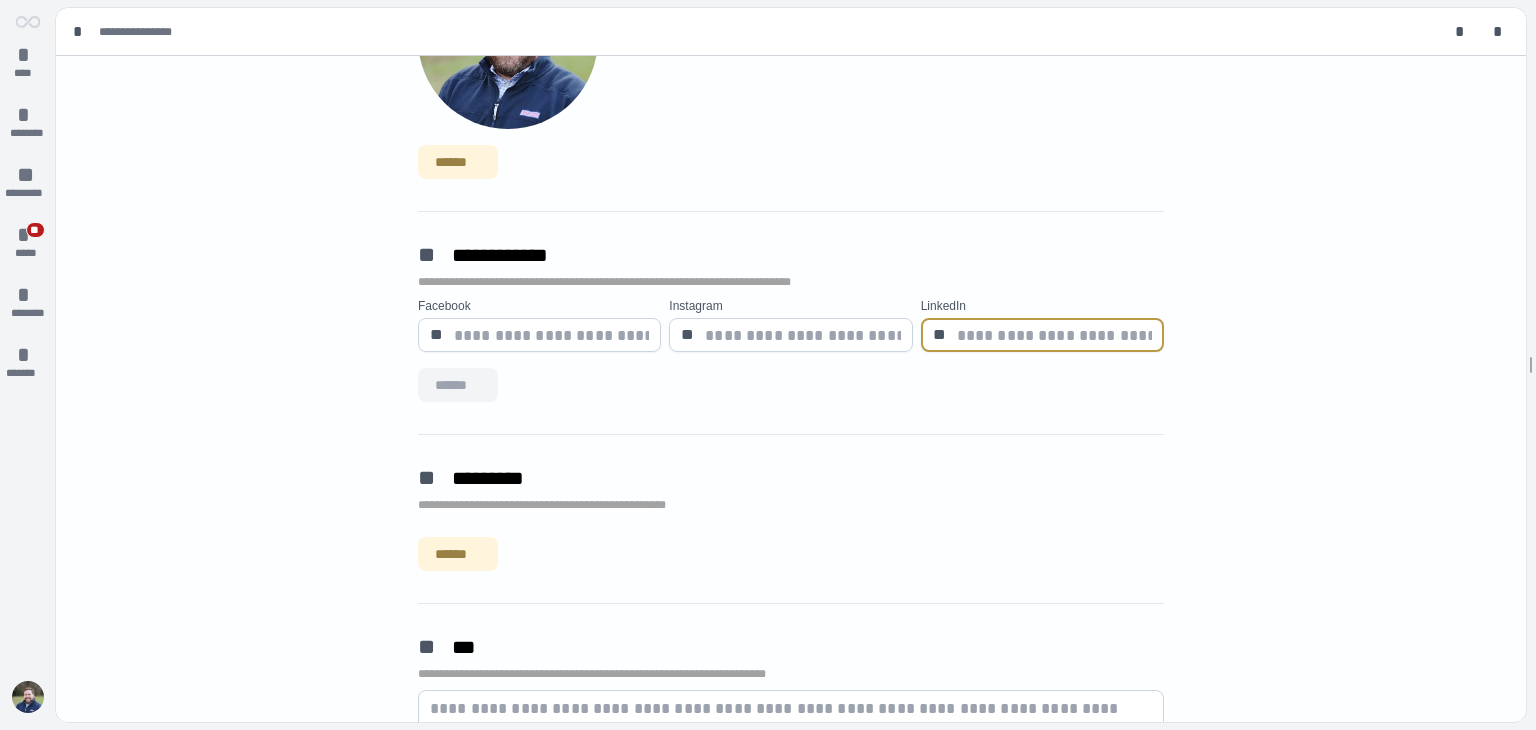 click at bounding box center [1054, 335] 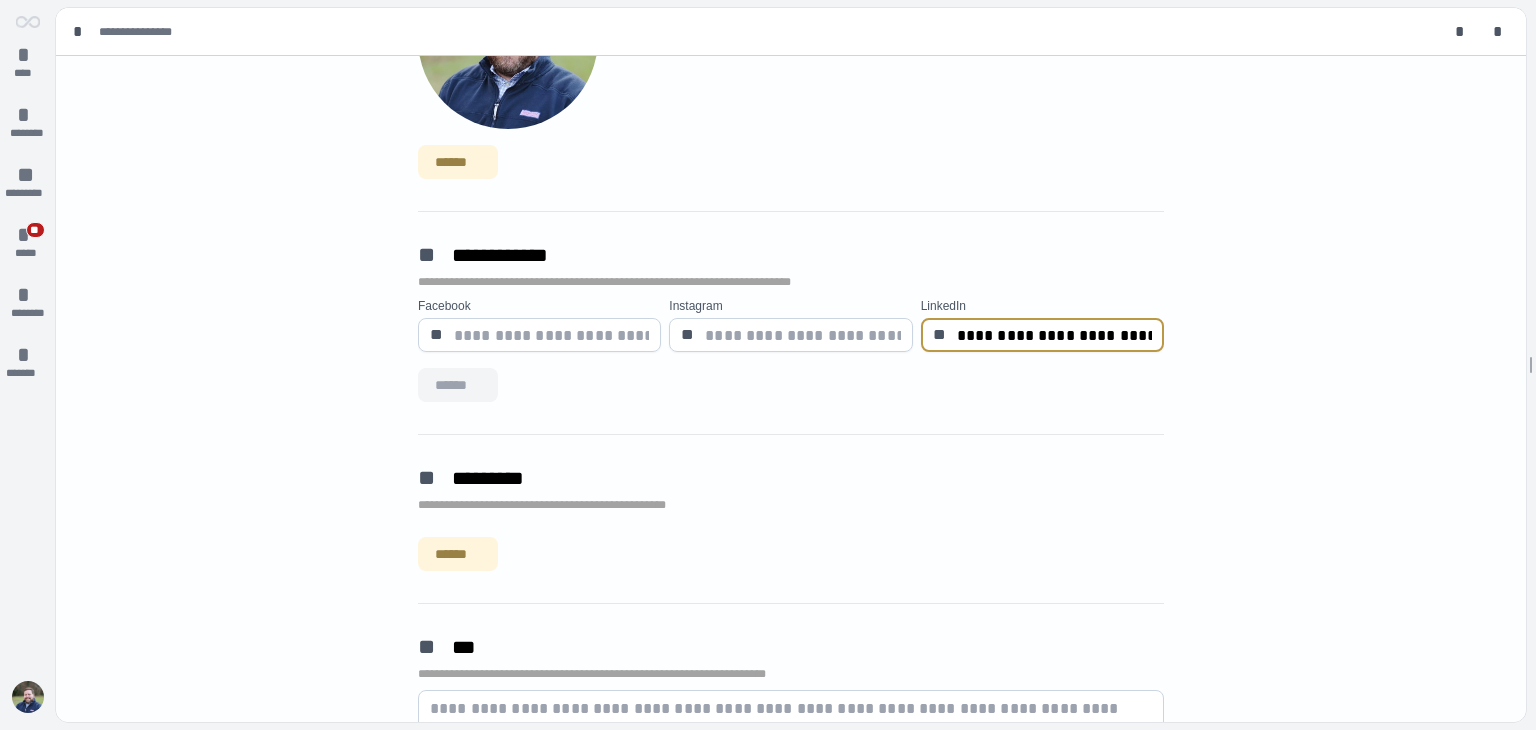 scroll, scrollTop: 0, scrollLeft: 348, axis: horizontal 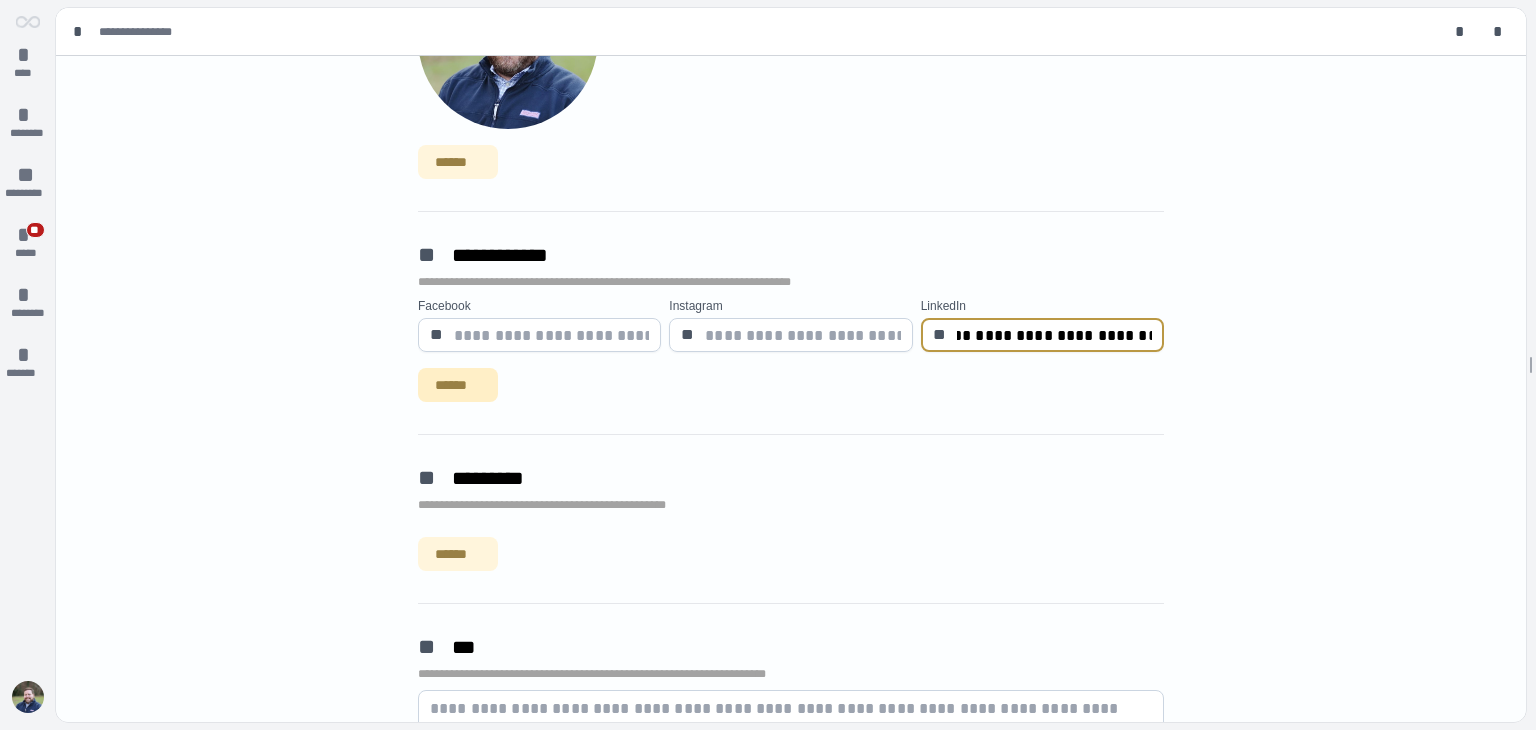 type on "**********" 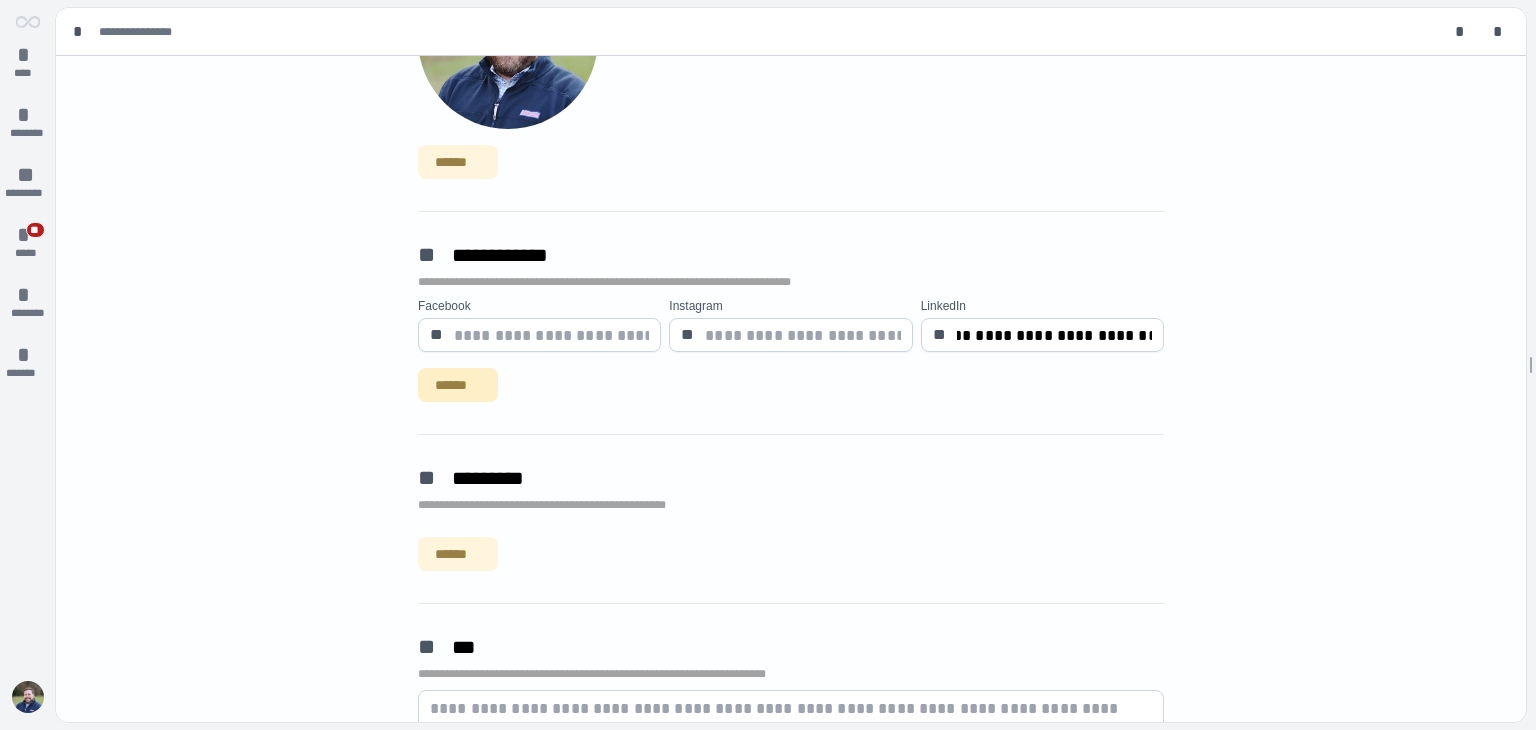 scroll, scrollTop: 0, scrollLeft: 0, axis: both 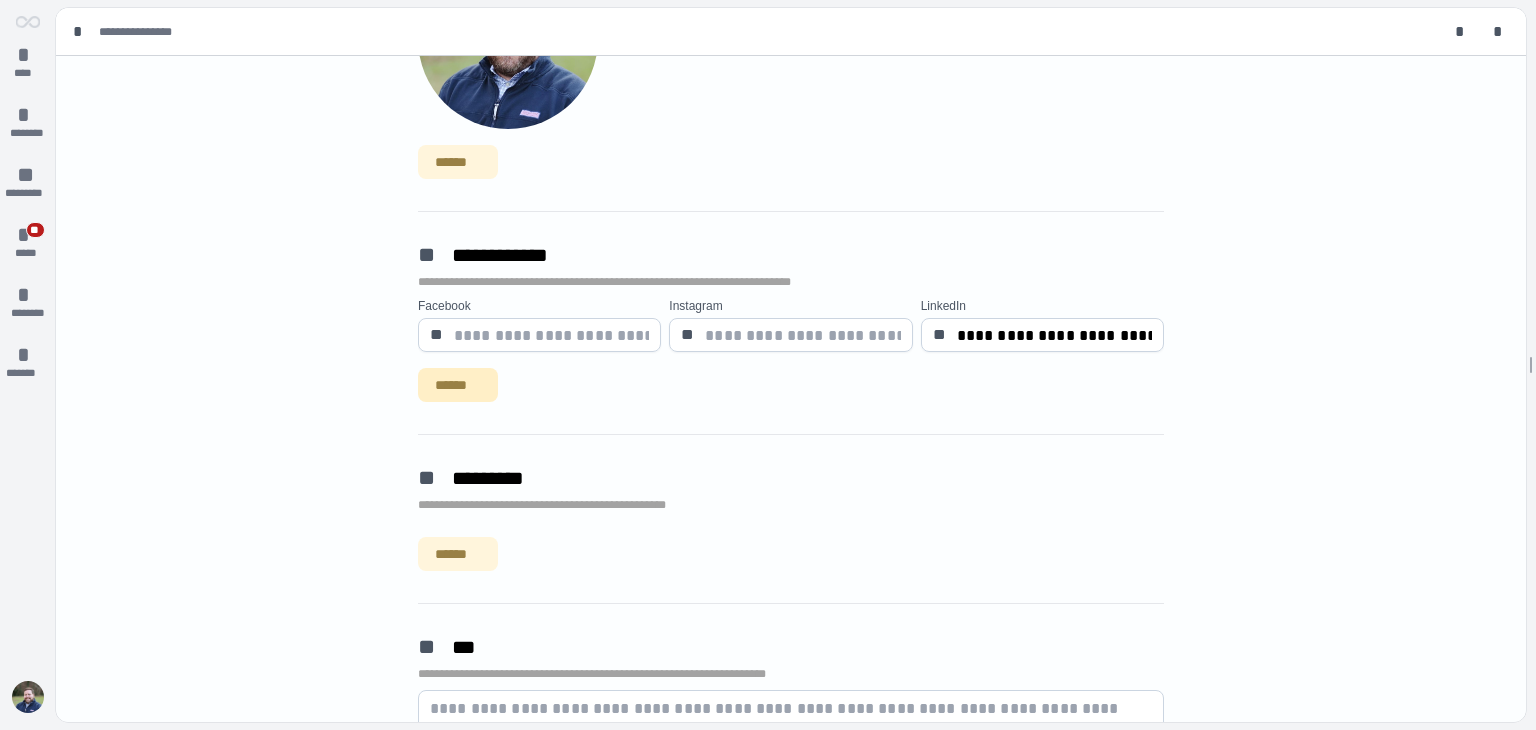 click on "******" at bounding box center [458, 385] 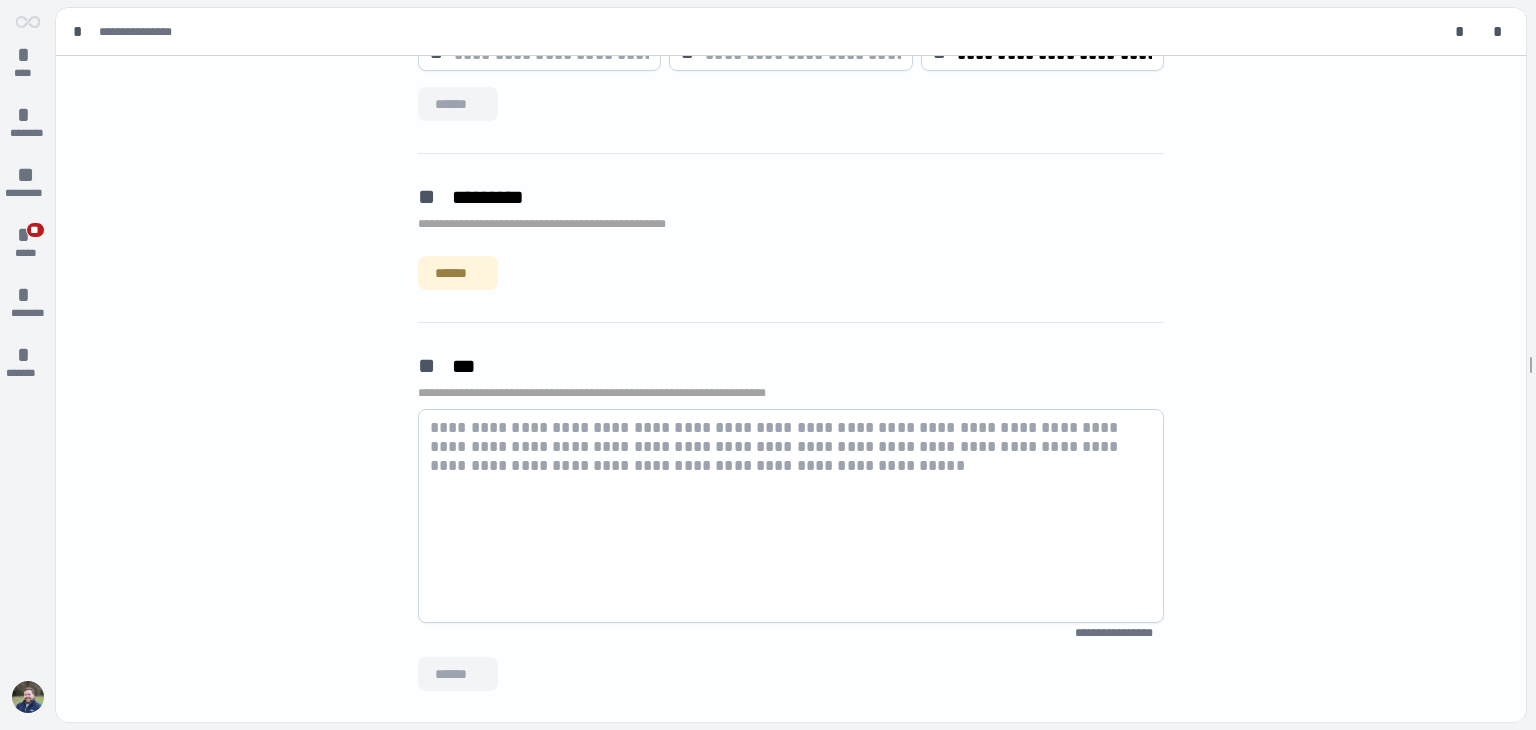 scroll, scrollTop: 612, scrollLeft: 0, axis: vertical 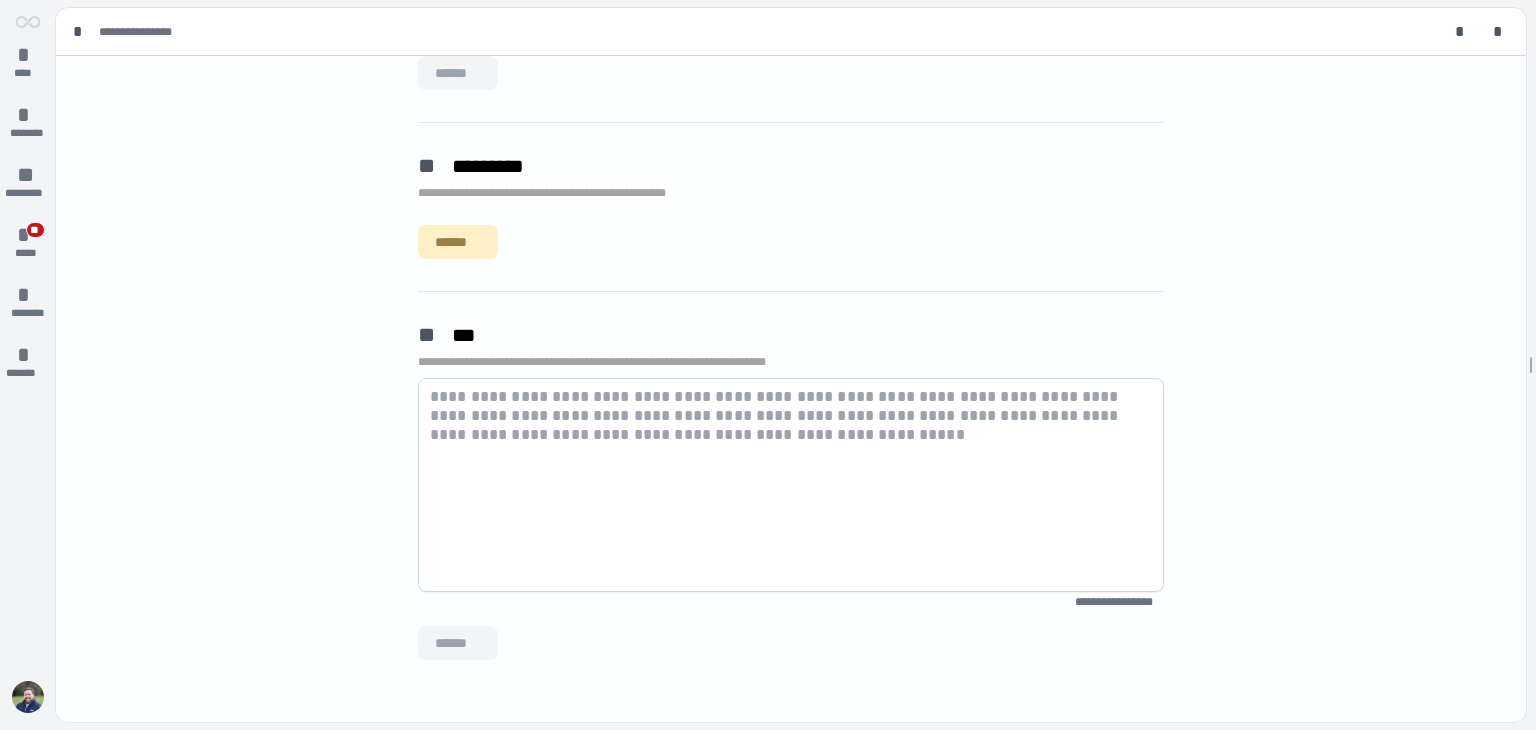click on "******" at bounding box center [458, 242] 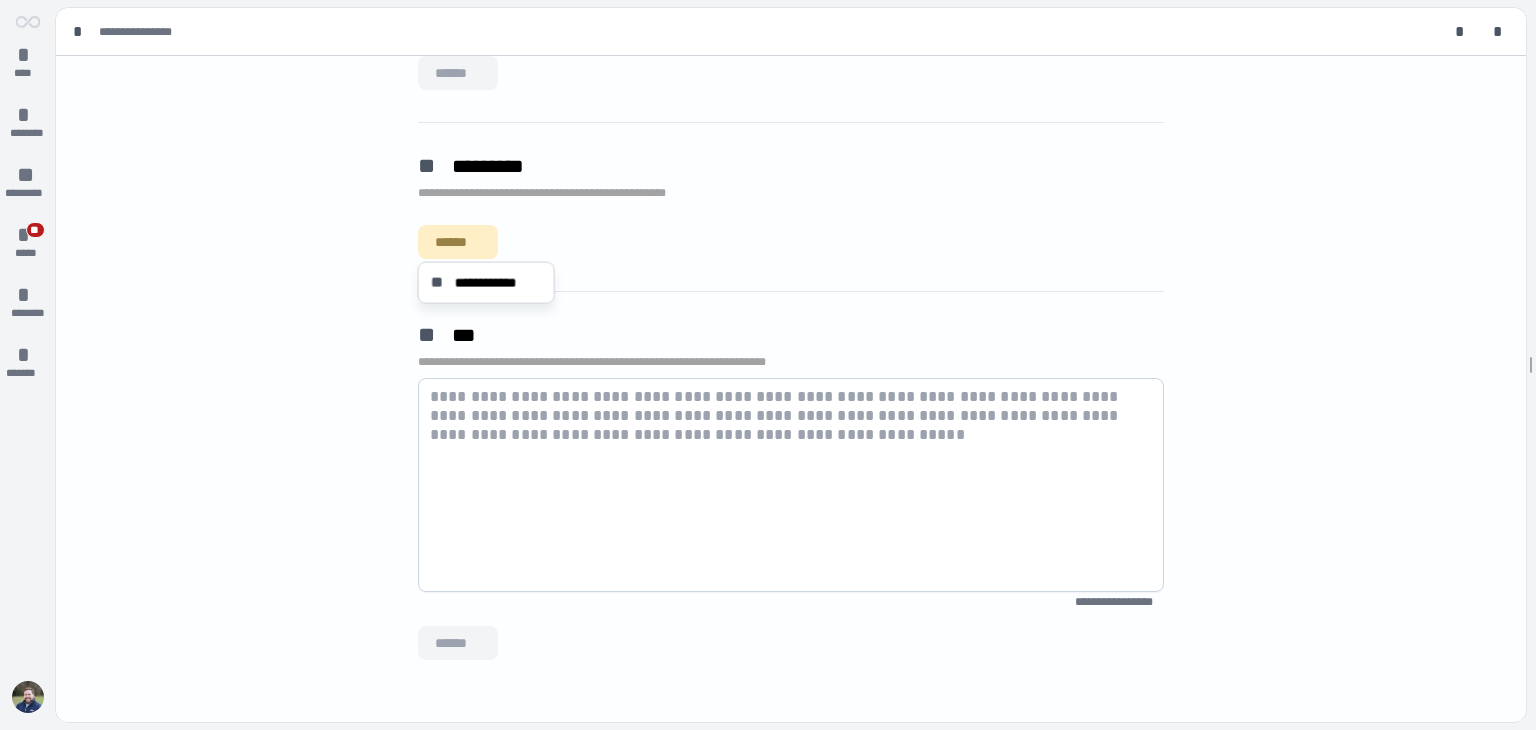 click on "**********" at bounding box center [791, 389] 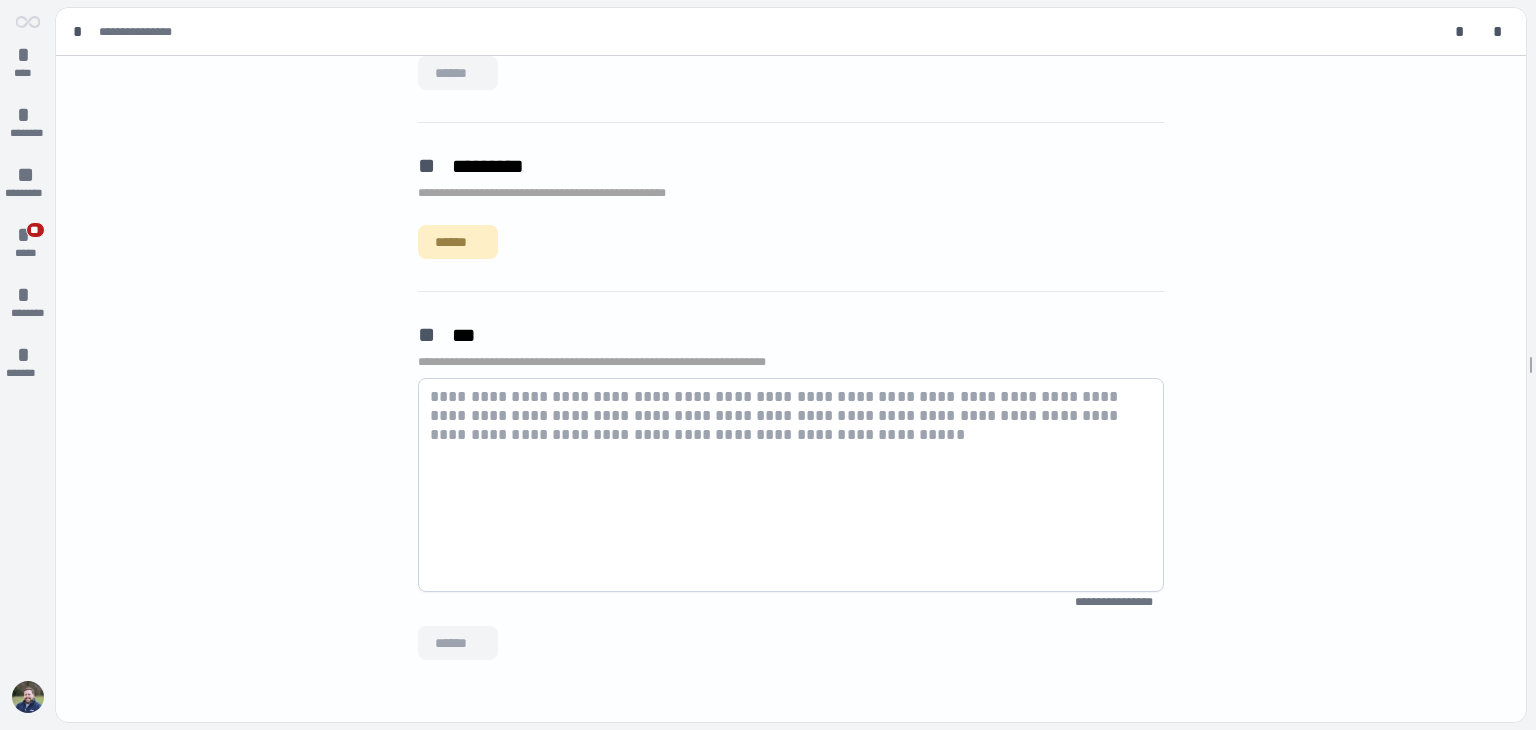 click on "******" at bounding box center [458, 242] 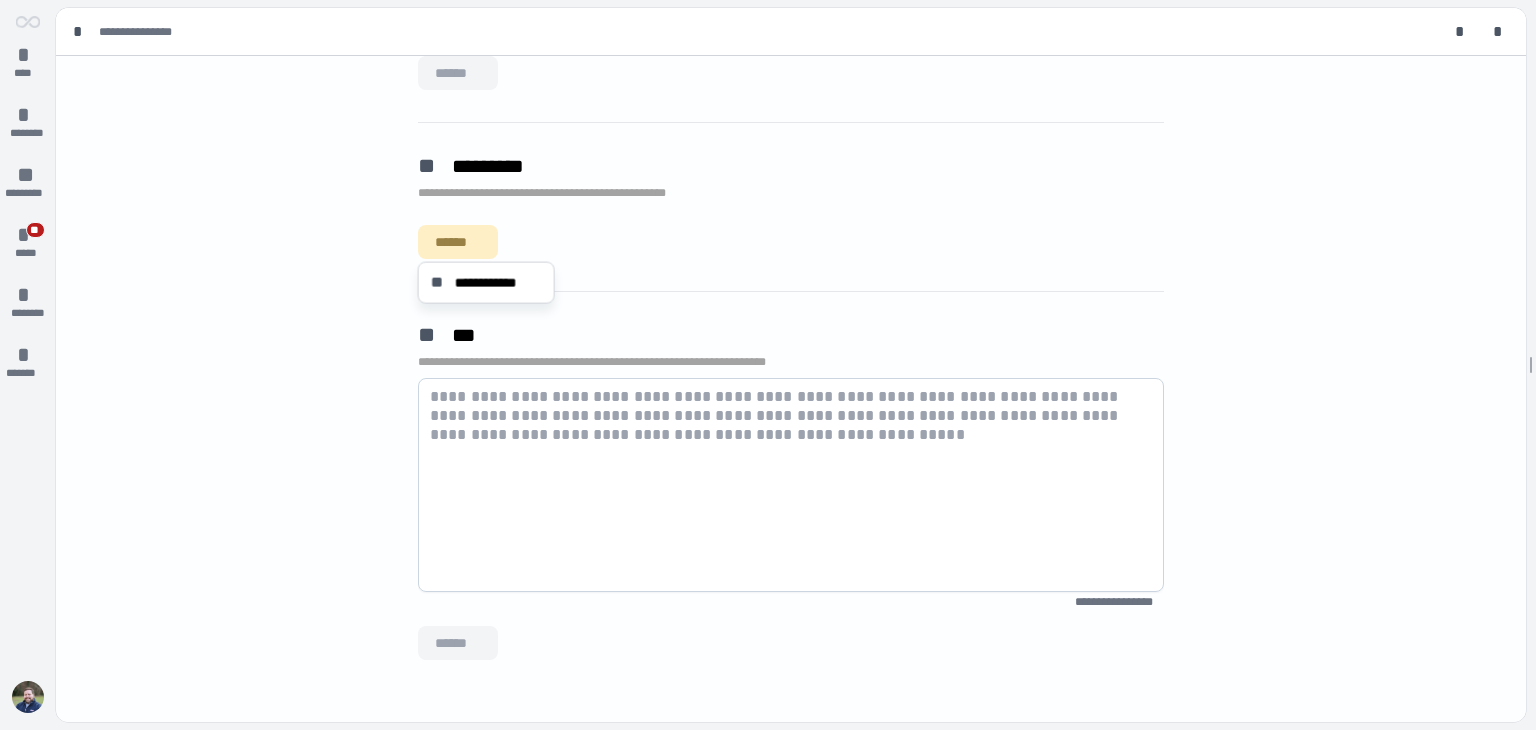 click on "**********" at bounding box center (791, 389) 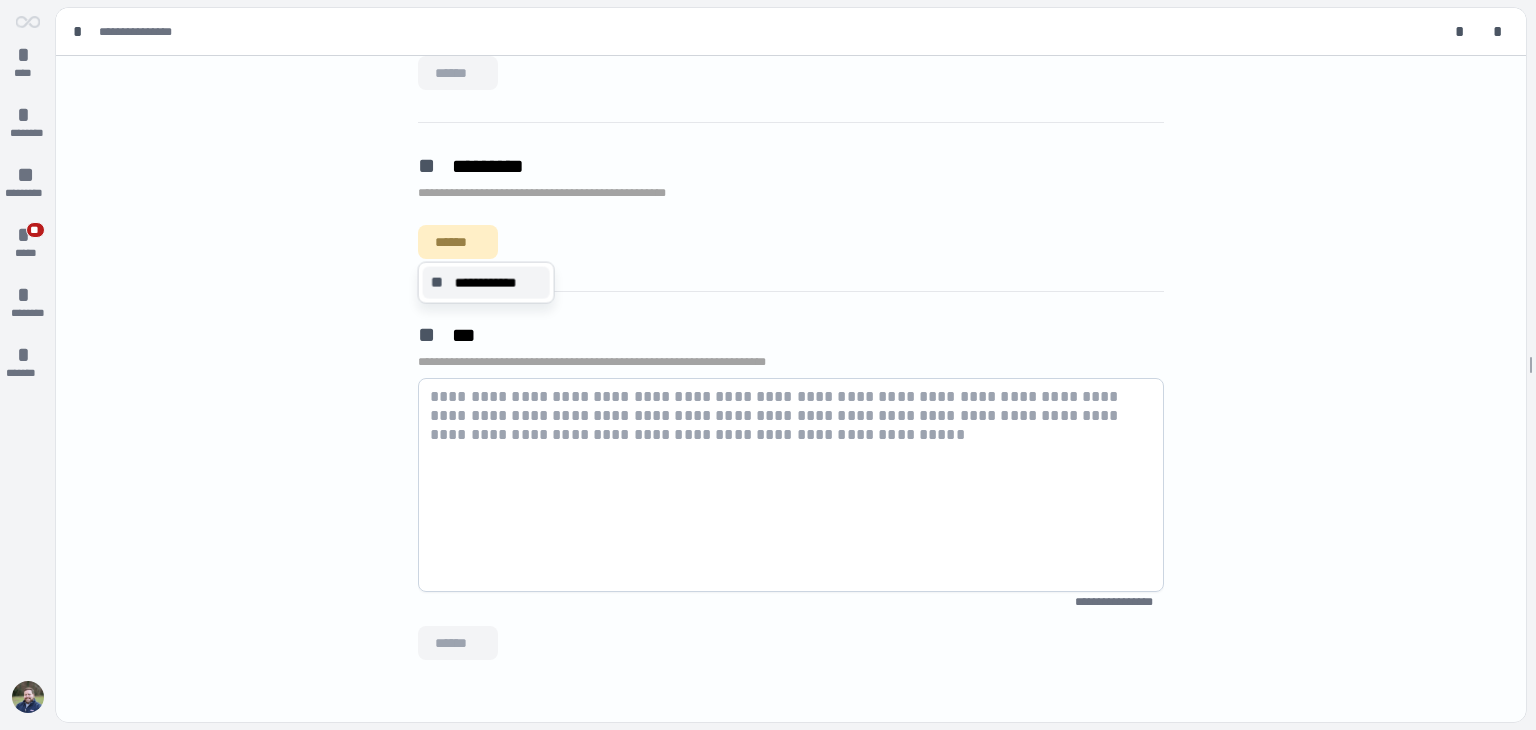 click on "**********" at bounding box center (498, 283) 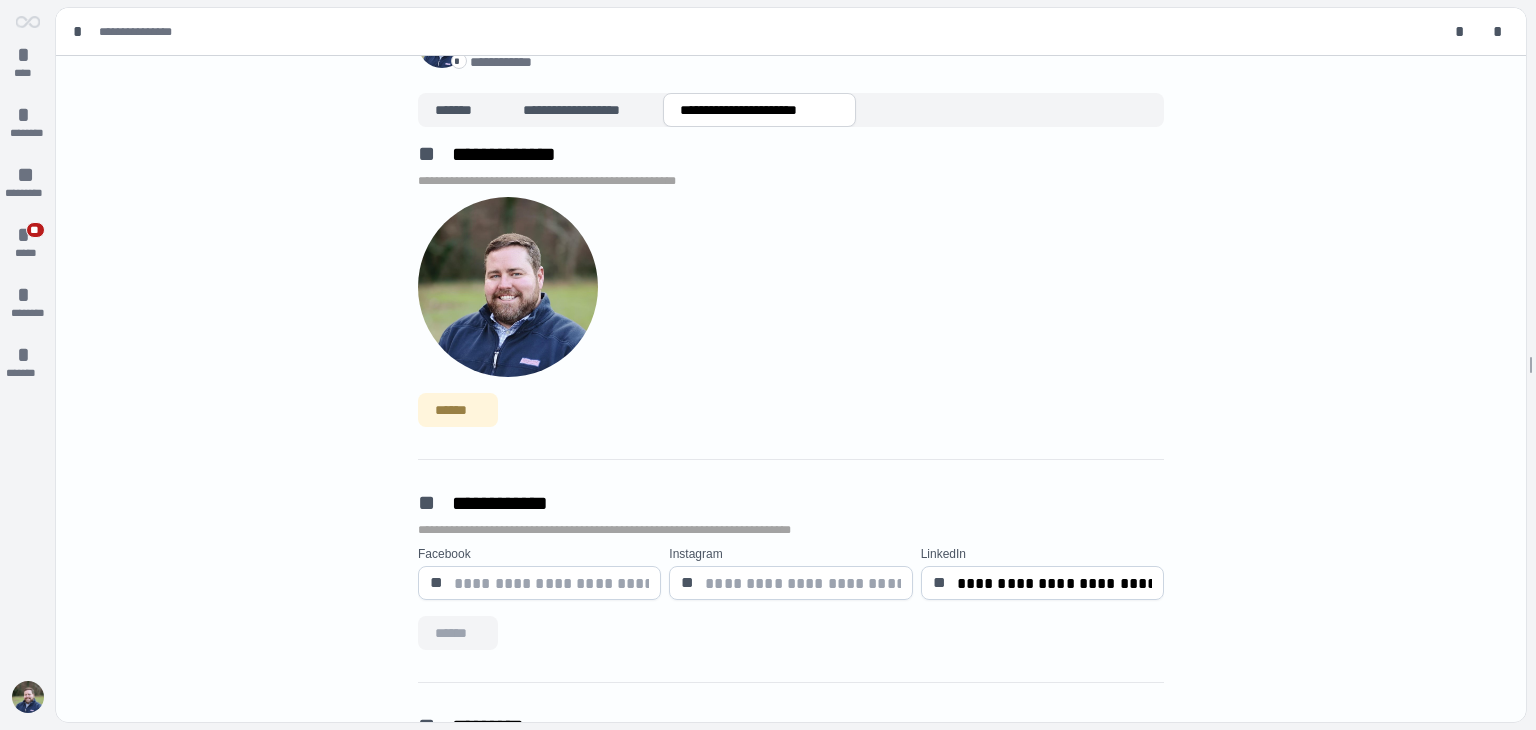 scroll, scrollTop: 0, scrollLeft: 0, axis: both 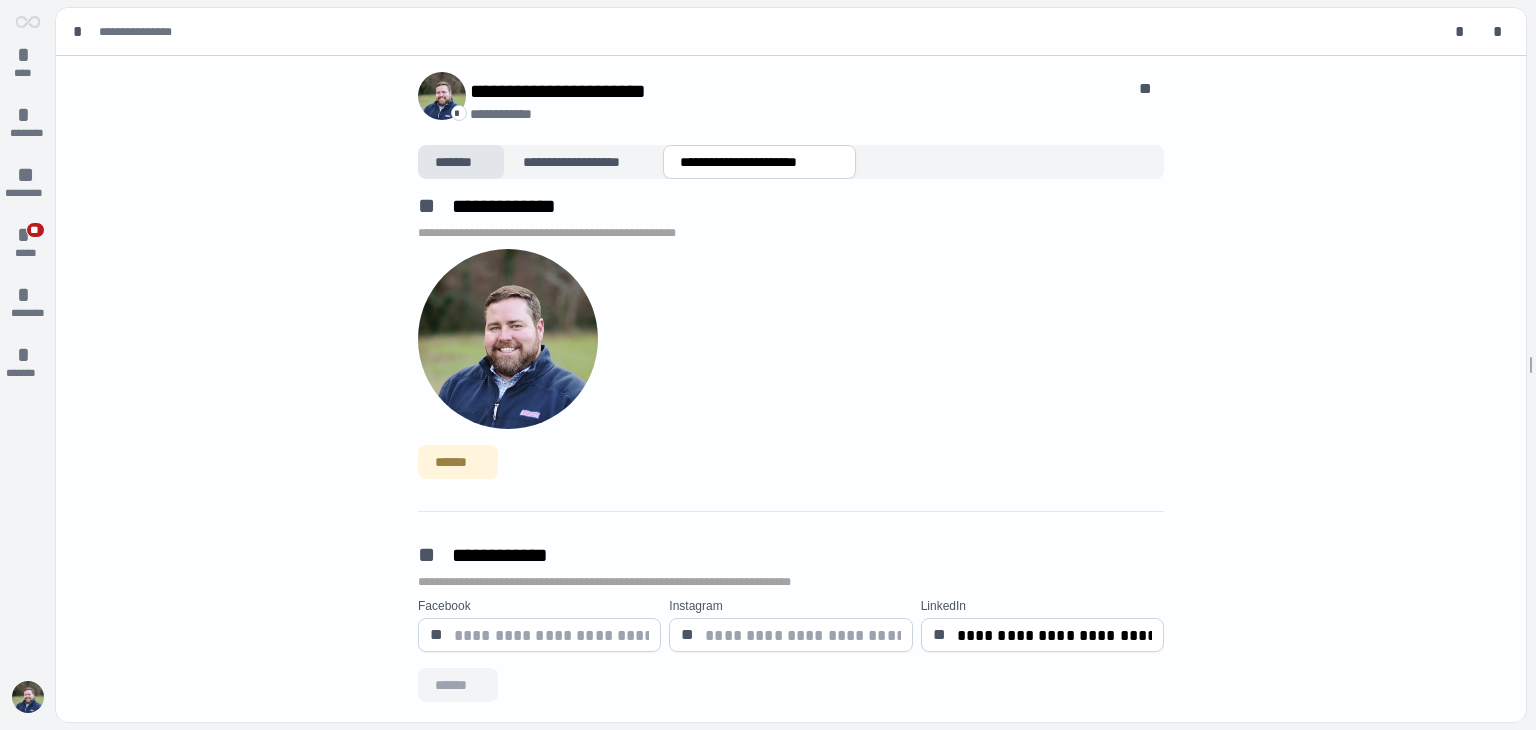 click on "*******" at bounding box center (461, 162) 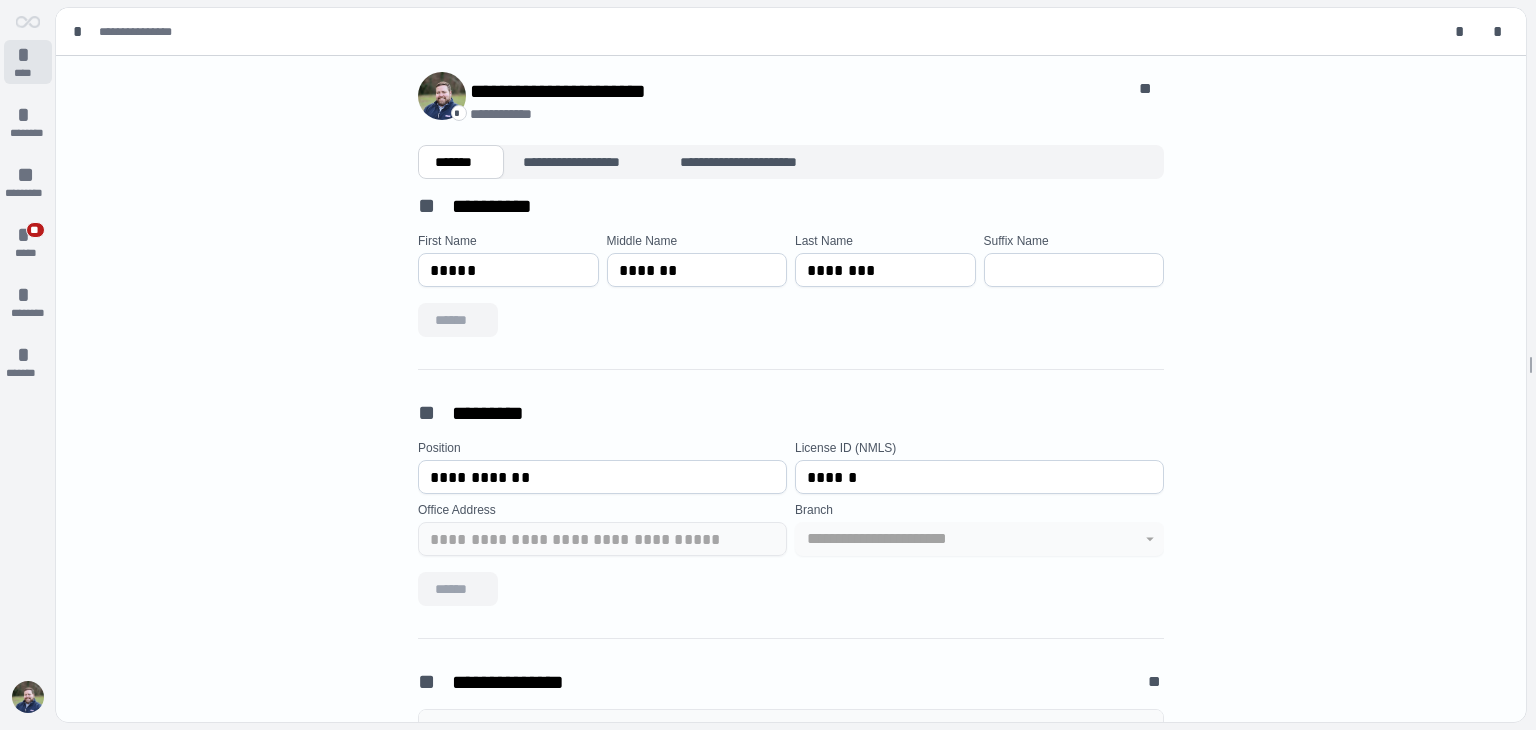 click on "*" at bounding box center [28, 55] 